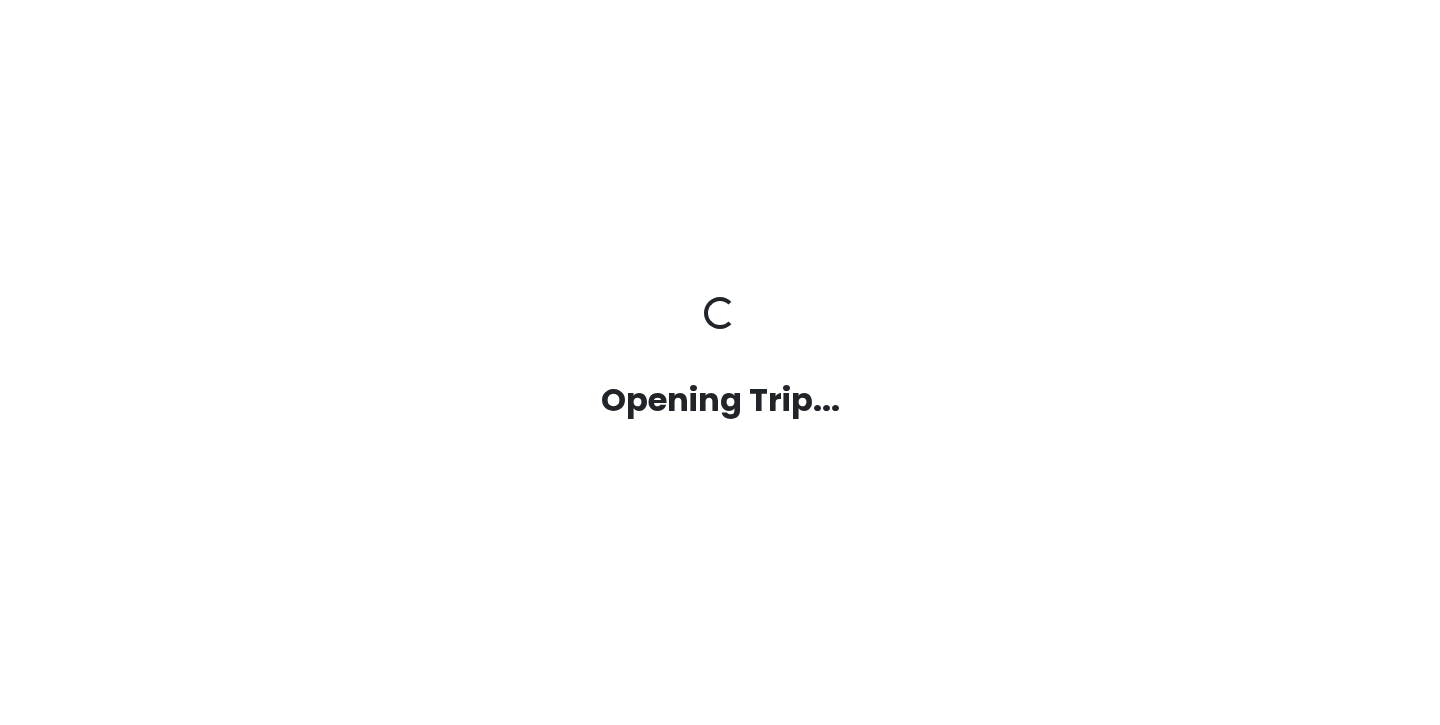 scroll, scrollTop: 0, scrollLeft: 0, axis: both 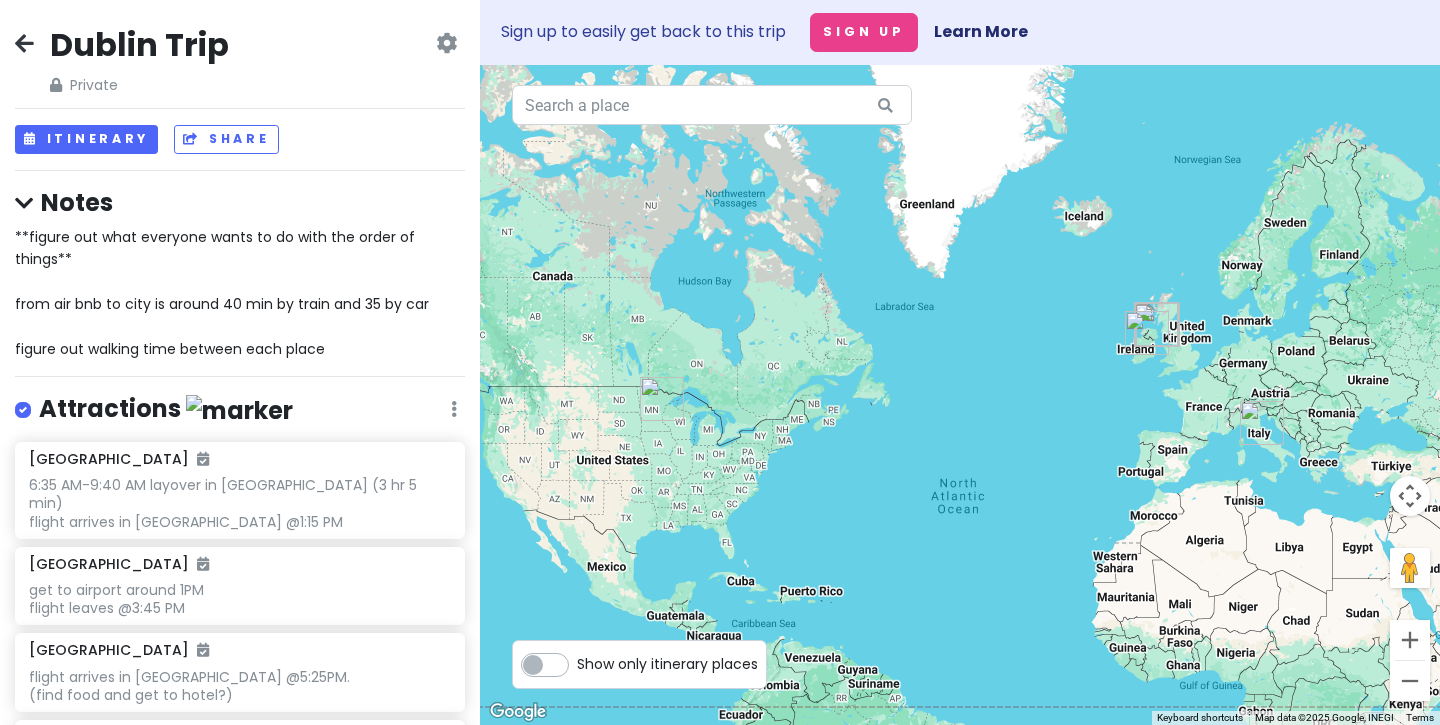 click at bounding box center [24, 203] 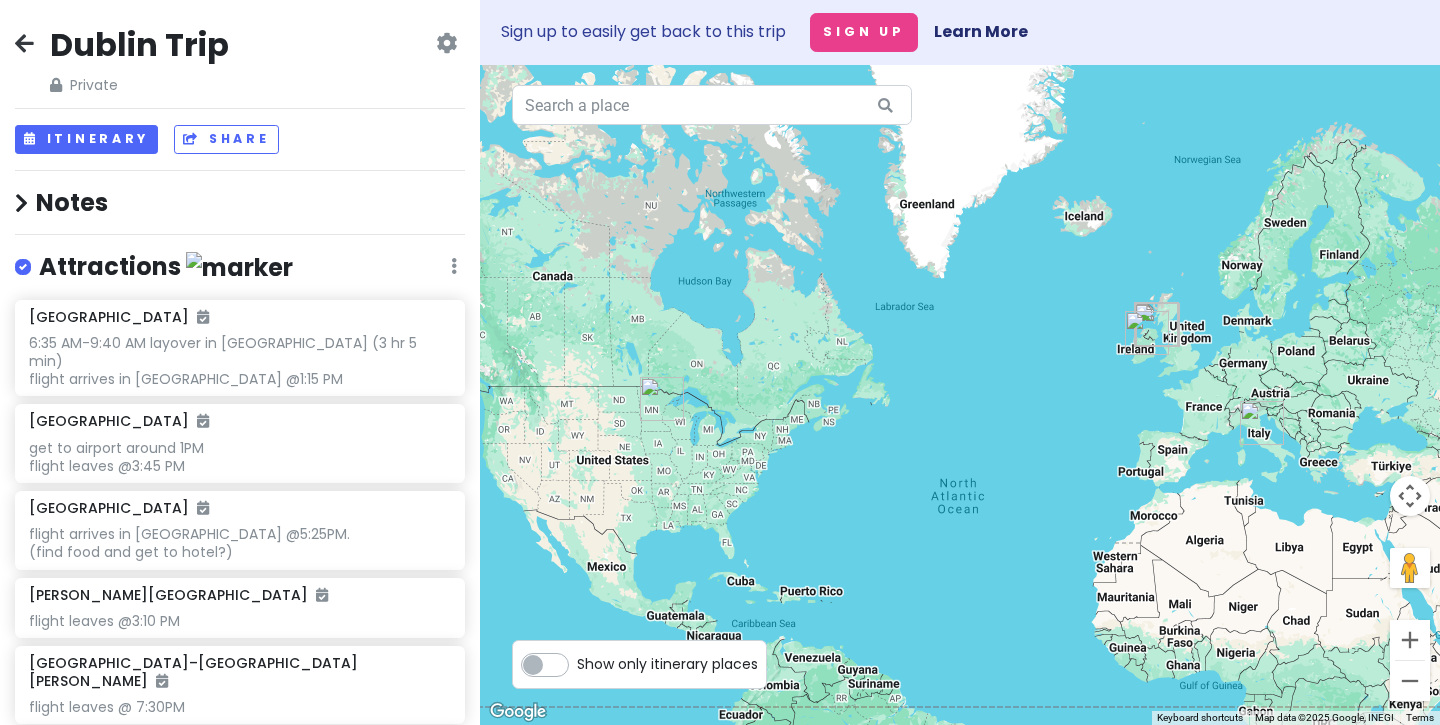 click on "Notes" at bounding box center [240, 202] 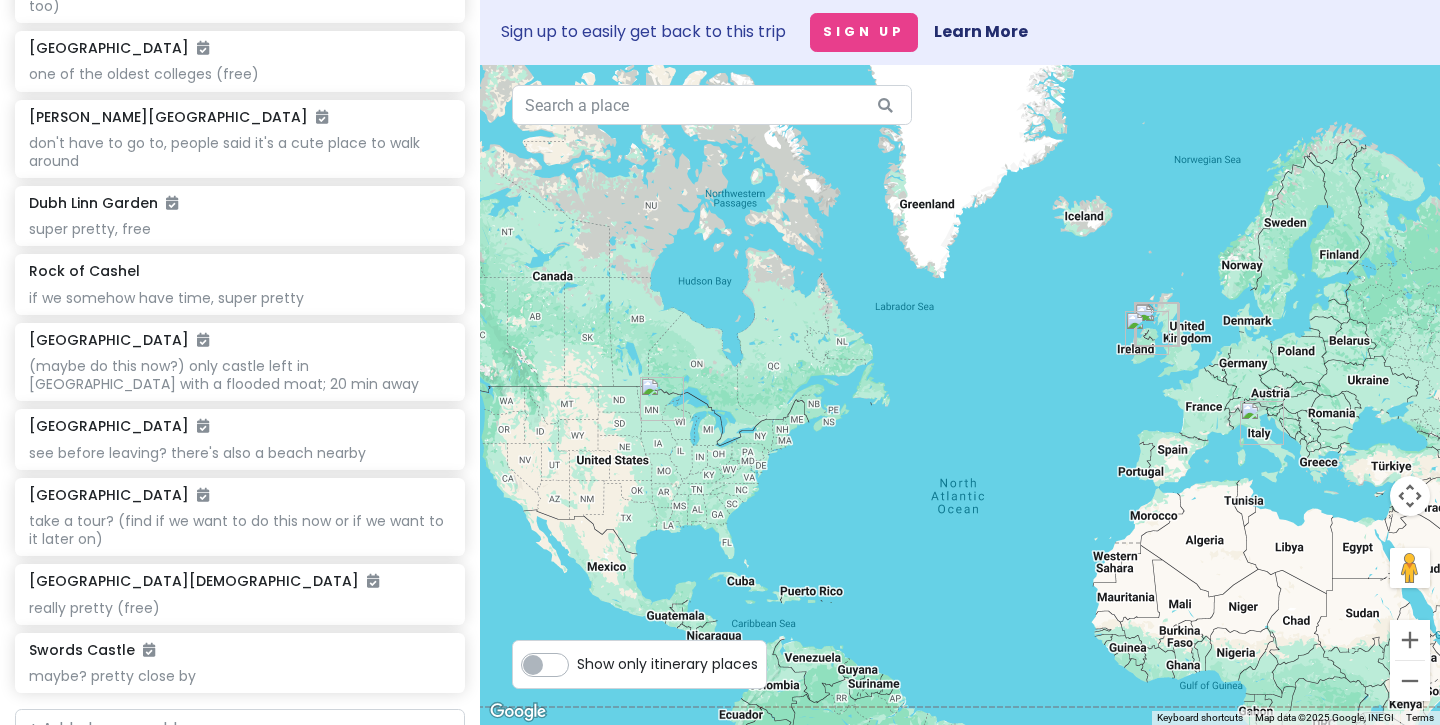 scroll, scrollTop: 0, scrollLeft: 0, axis: both 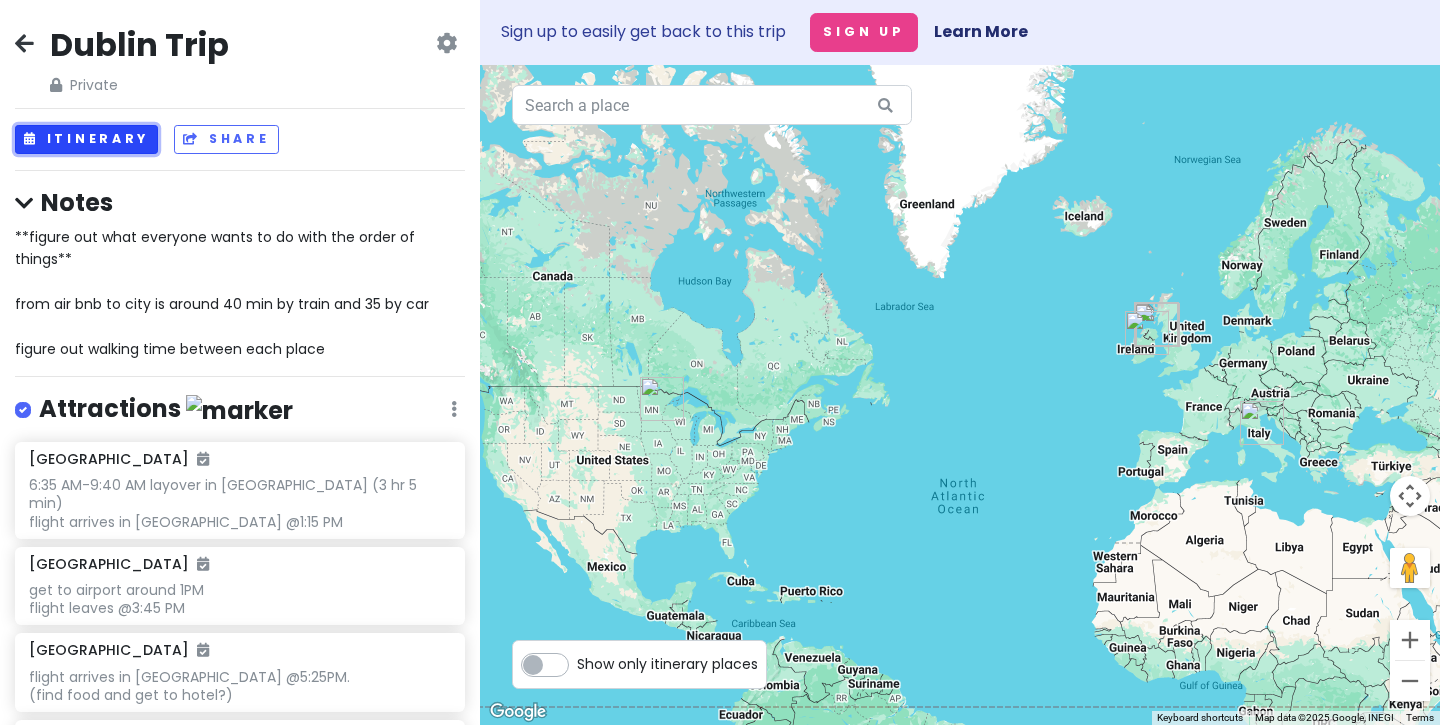 click on "Itinerary" at bounding box center (86, 139) 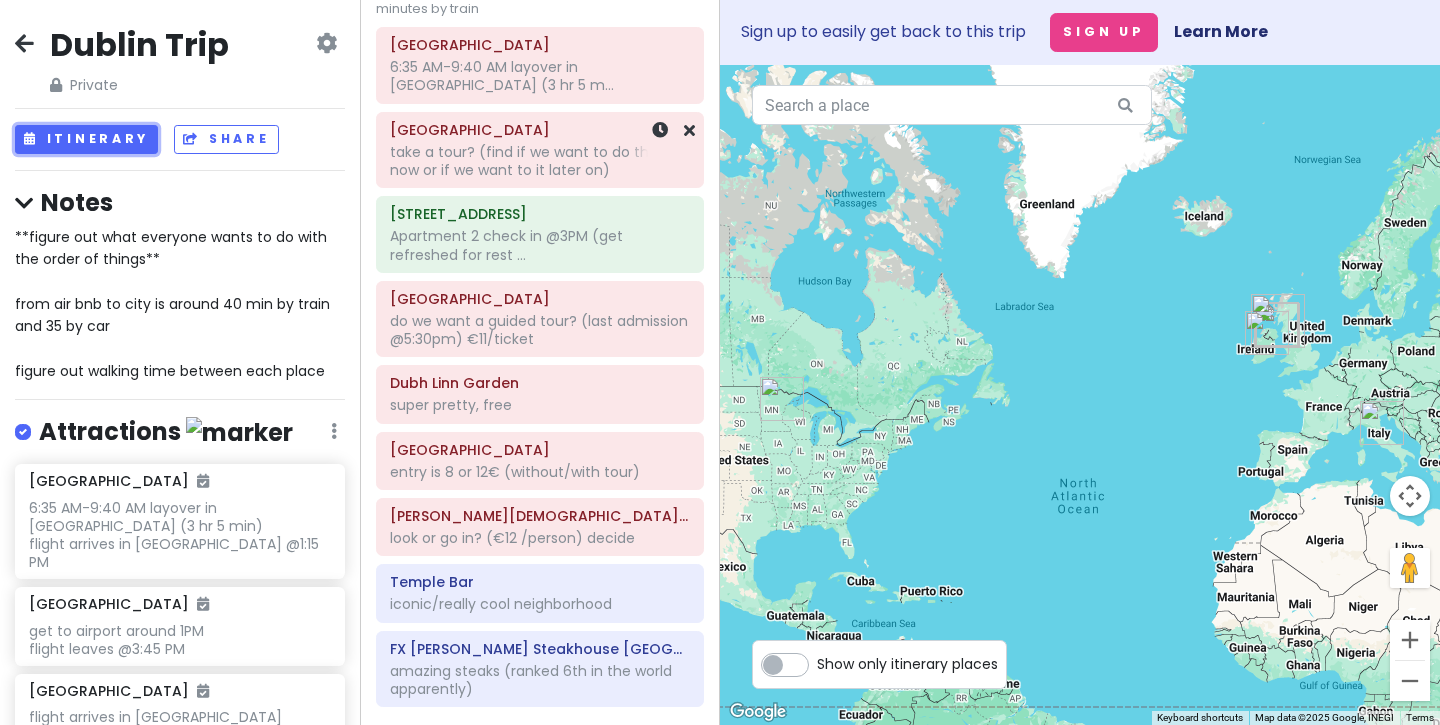 scroll, scrollTop: 268, scrollLeft: 0, axis: vertical 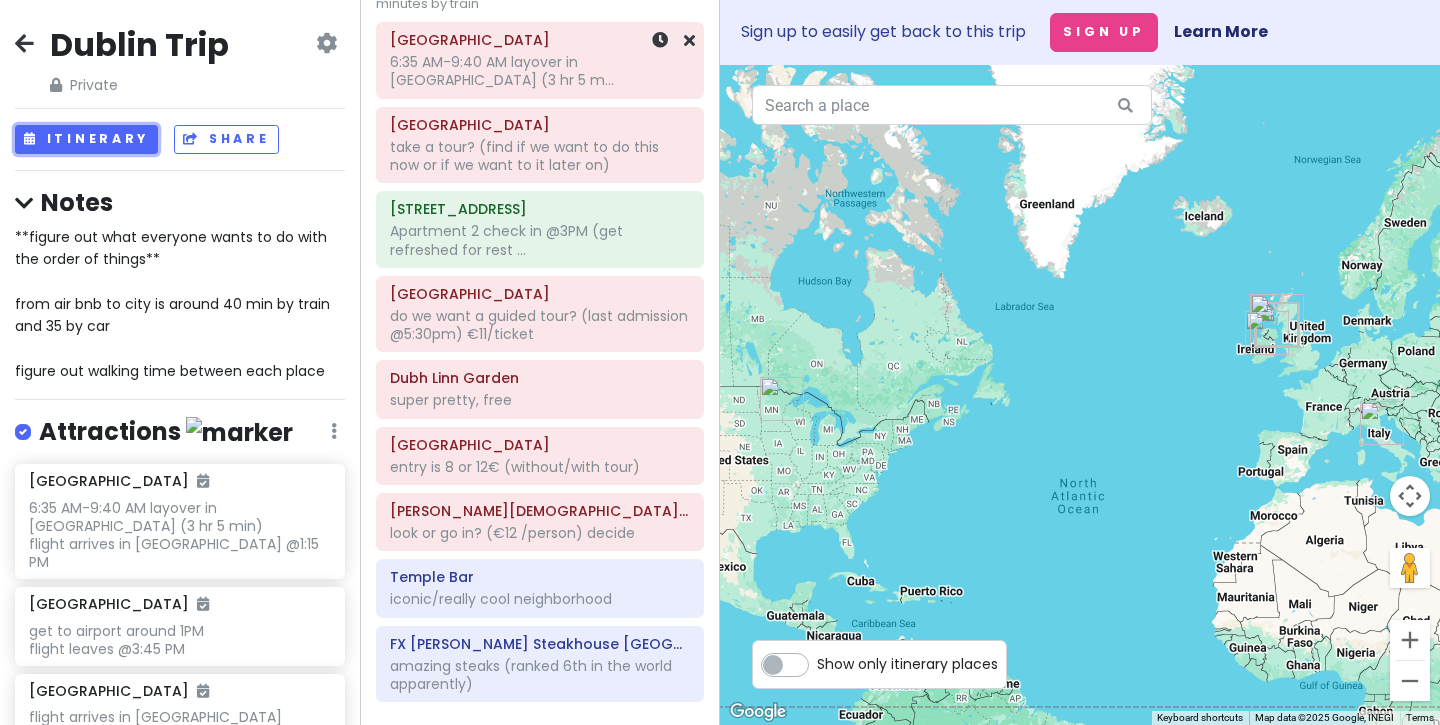 click on "6:35 AM-9:40 AM layover in [GEOGRAPHIC_DATA] (3 hr 5 m..." at bounding box center [540, -95] 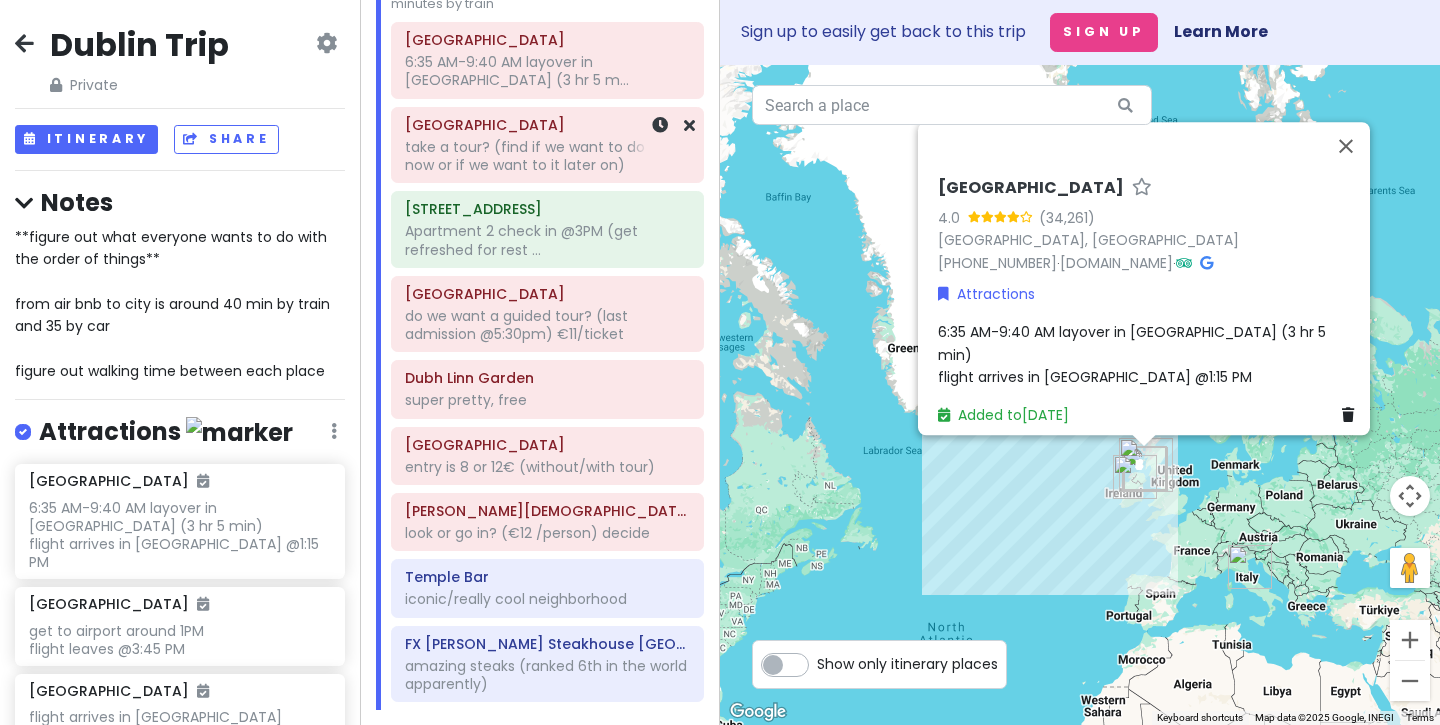 click on "take a tour? (find if we want to do this now or if we want to it later on)" at bounding box center [540, -95] 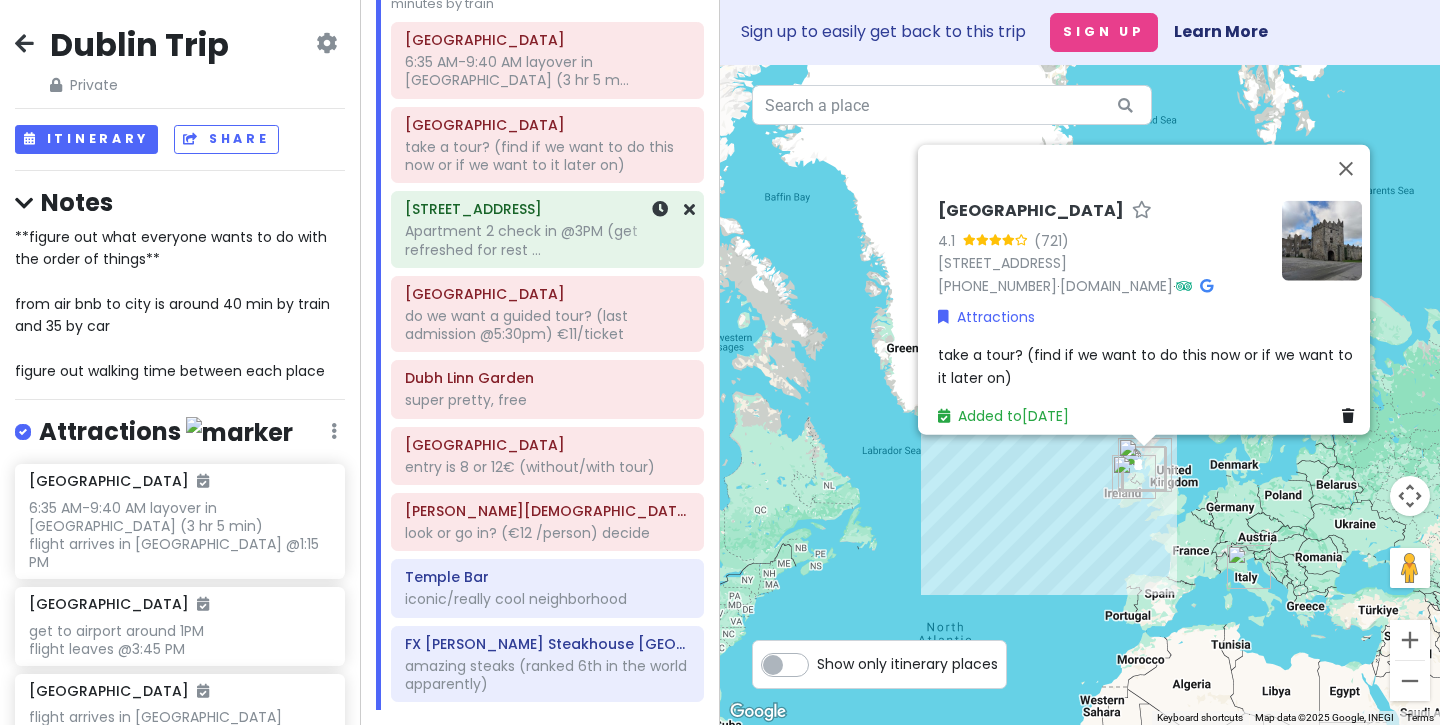click on "Apartment 2
check in @3PM (get refreshed for rest ..." at bounding box center (547, 240) 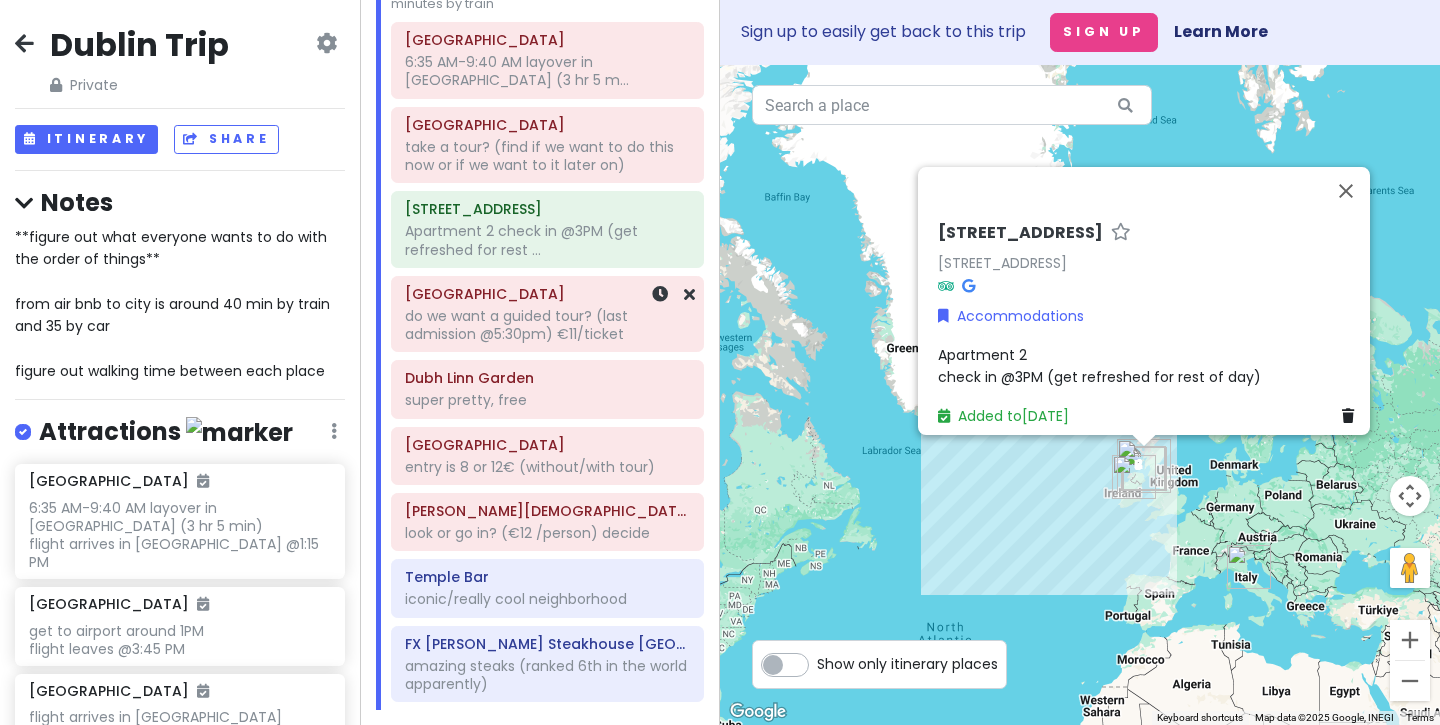 click on "[GEOGRAPHIC_DATA] do we want a guided tour? (last admission @5:30pm) €11/ticket" at bounding box center [547, 314] 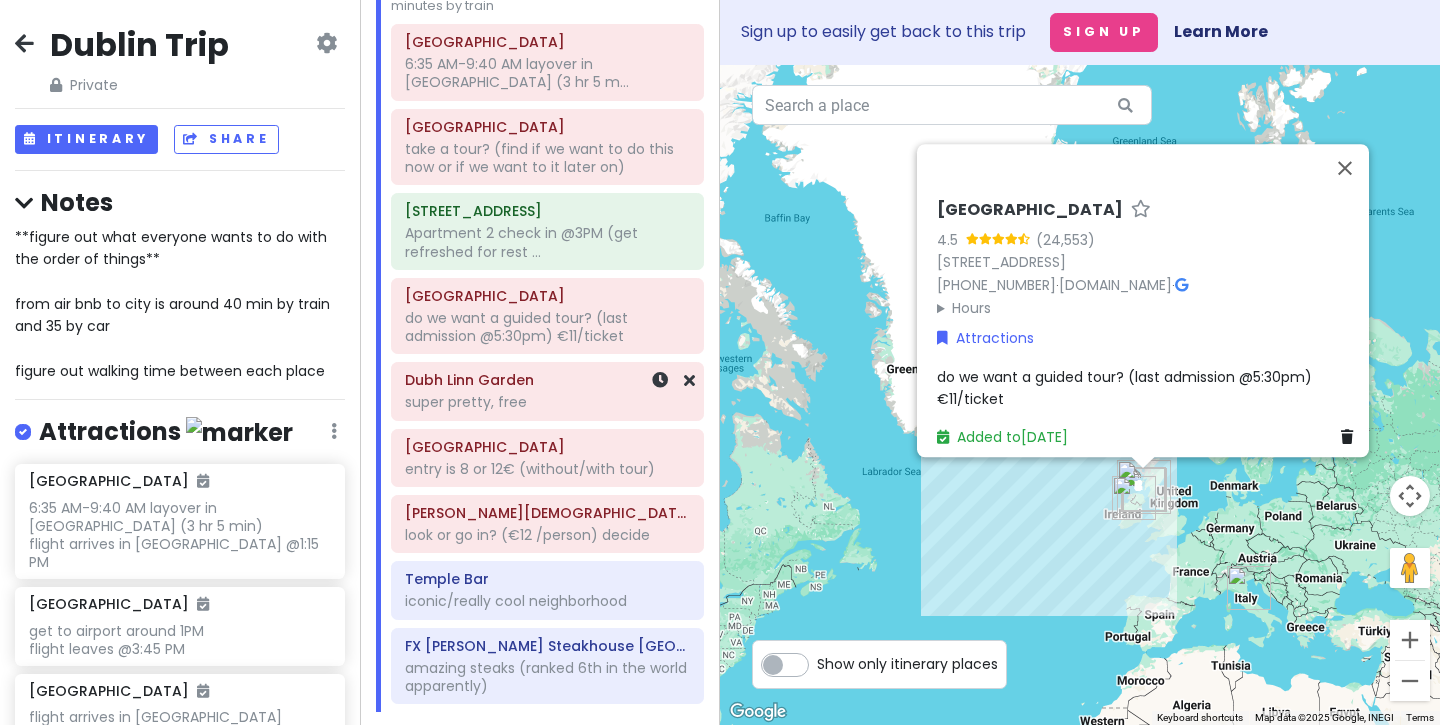 scroll, scrollTop: 267, scrollLeft: 0, axis: vertical 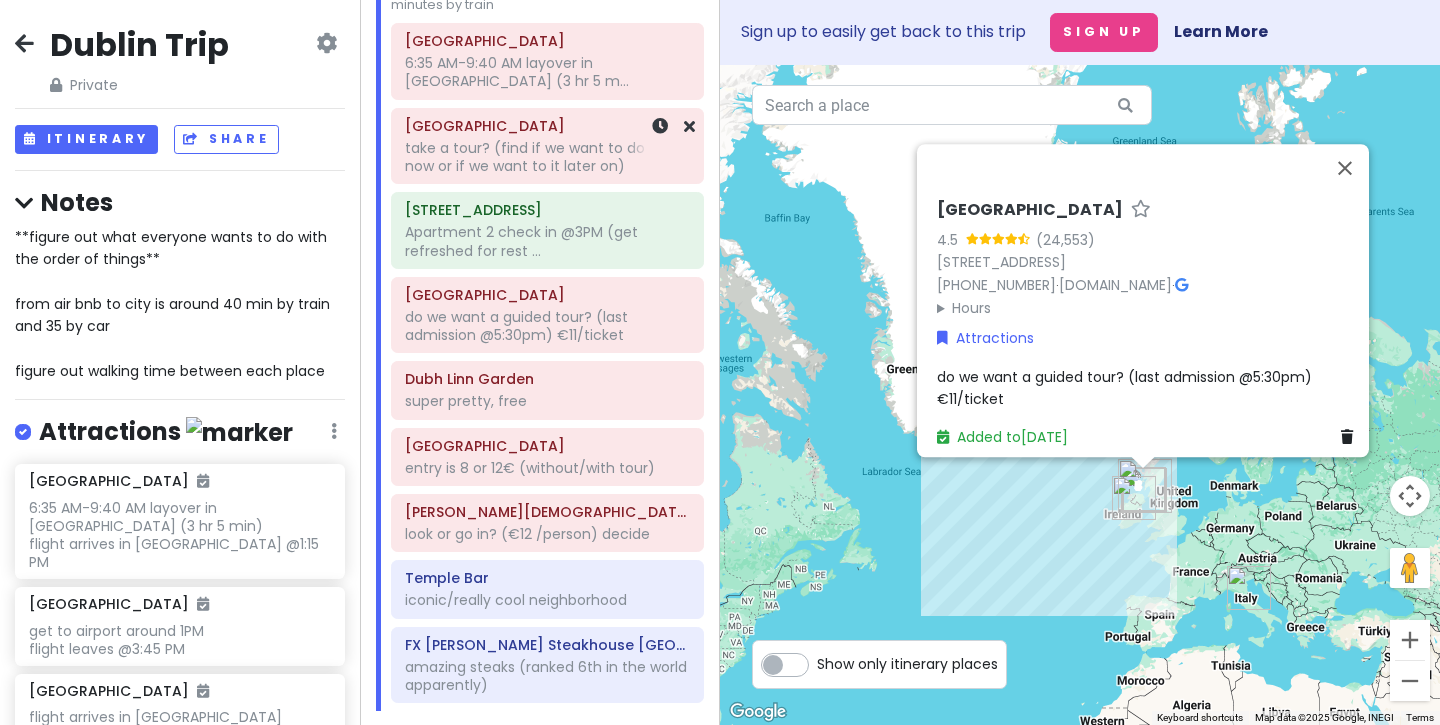 click on "take a tour? (find if we want to do this now or if we want to it later on)" at bounding box center (540, -94) 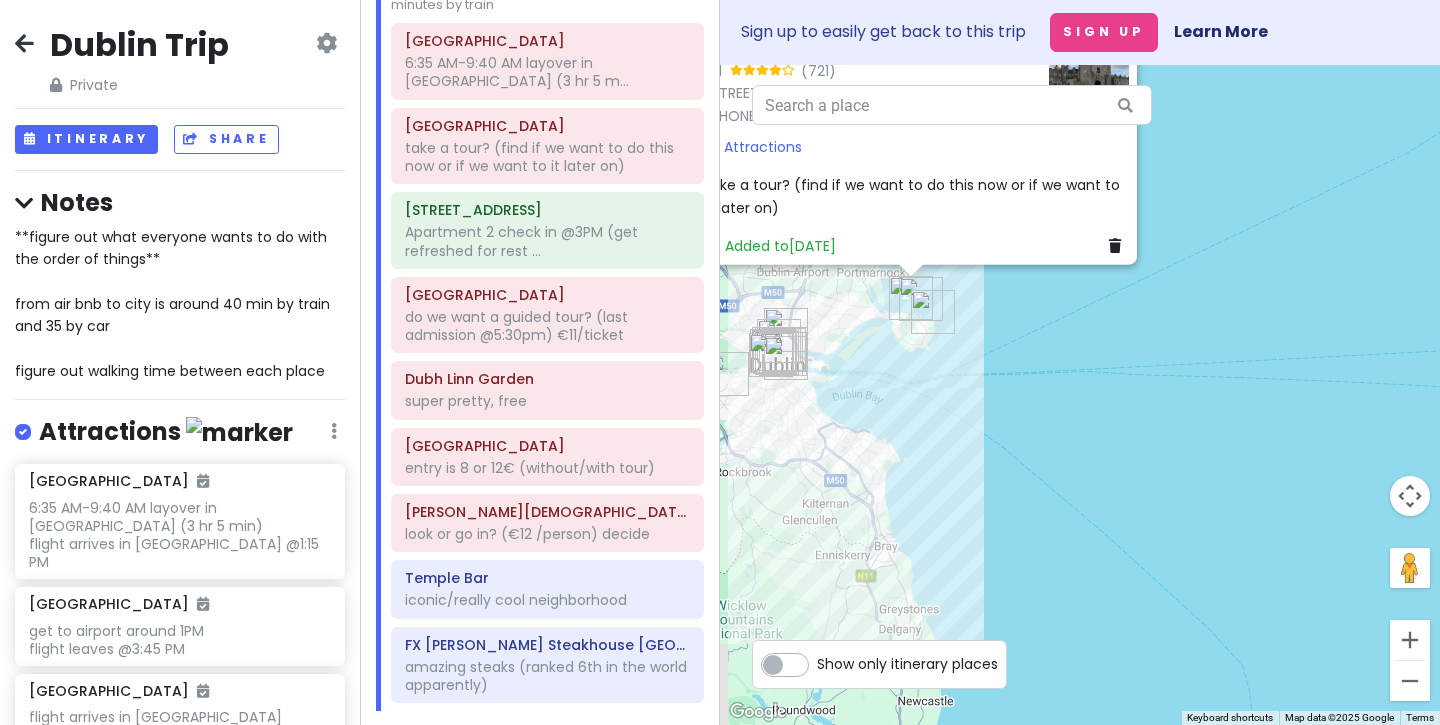 drag, startPoint x: 788, startPoint y: 290, endPoint x: 975, endPoint y: 384, distance: 209.29645 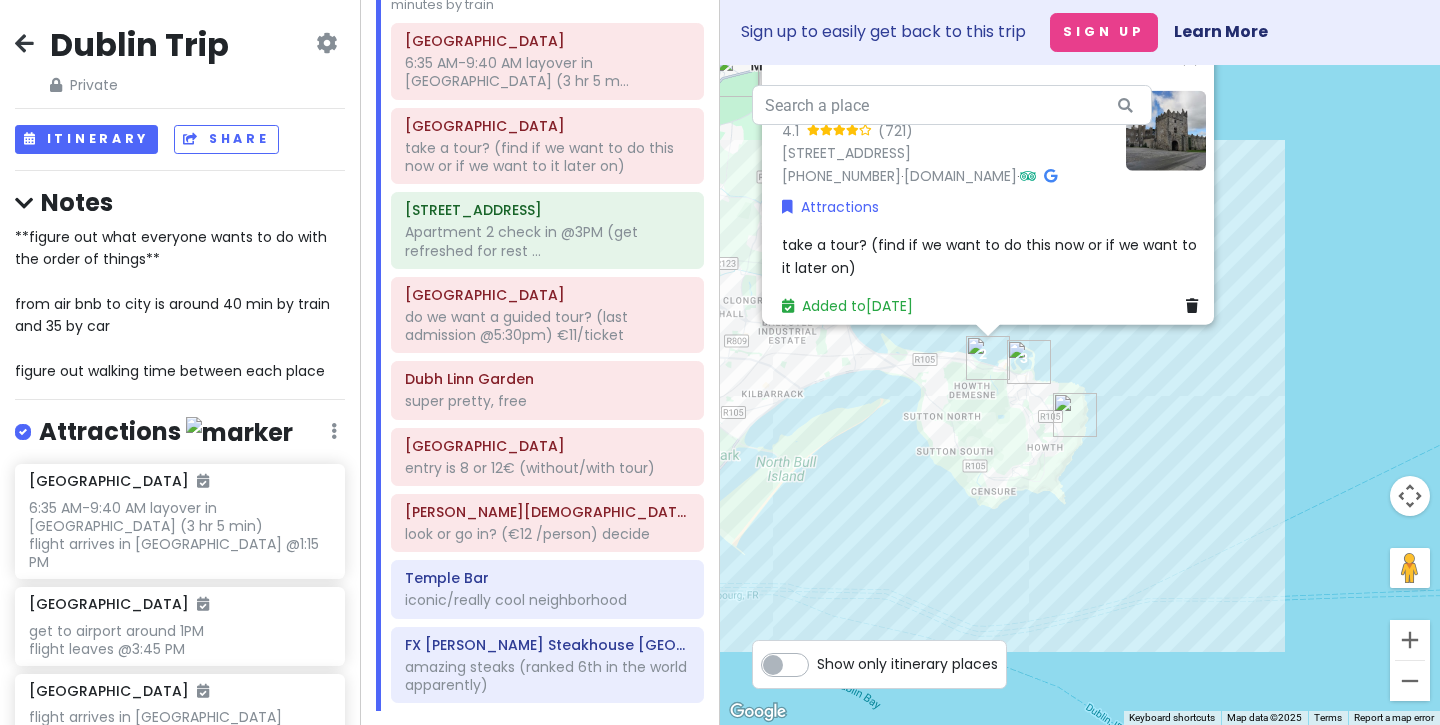 drag, startPoint x: 888, startPoint y: 256, endPoint x: 1178, endPoint y: 499, distance: 378.35037 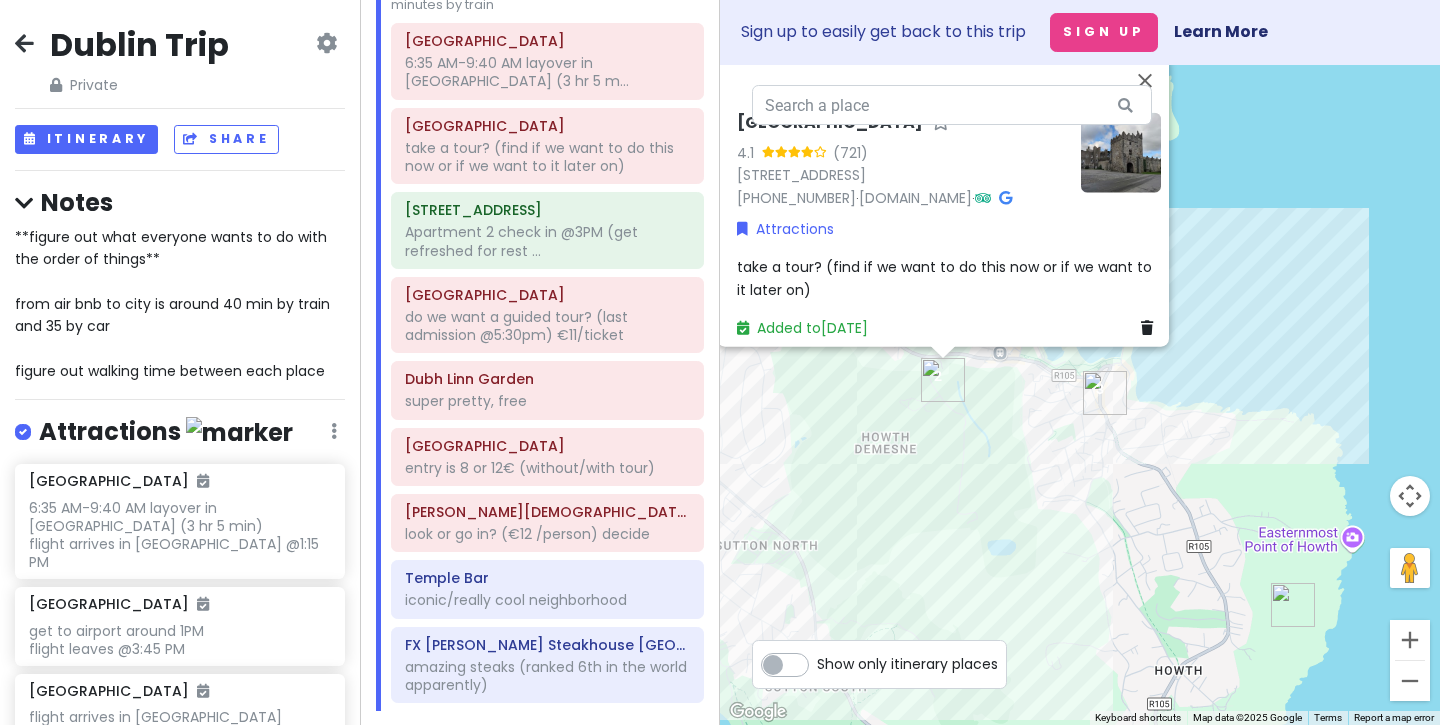 drag, startPoint x: 889, startPoint y: 315, endPoint x: 1321, endPoint y: 348, distance: 433.25858 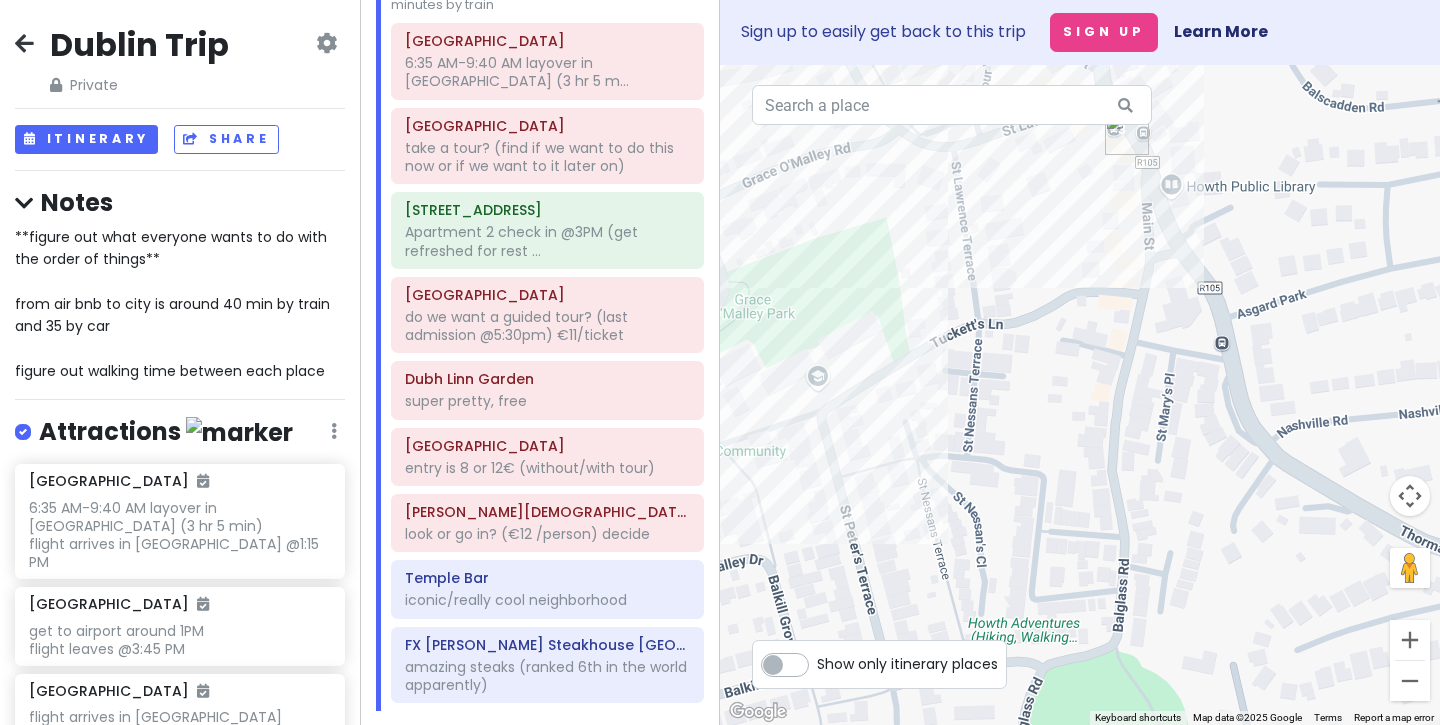 drag, startPoint x: 1176, startPoint y: 300, endPoint x: 1246, endPoint y: 789, distance: 493.98483 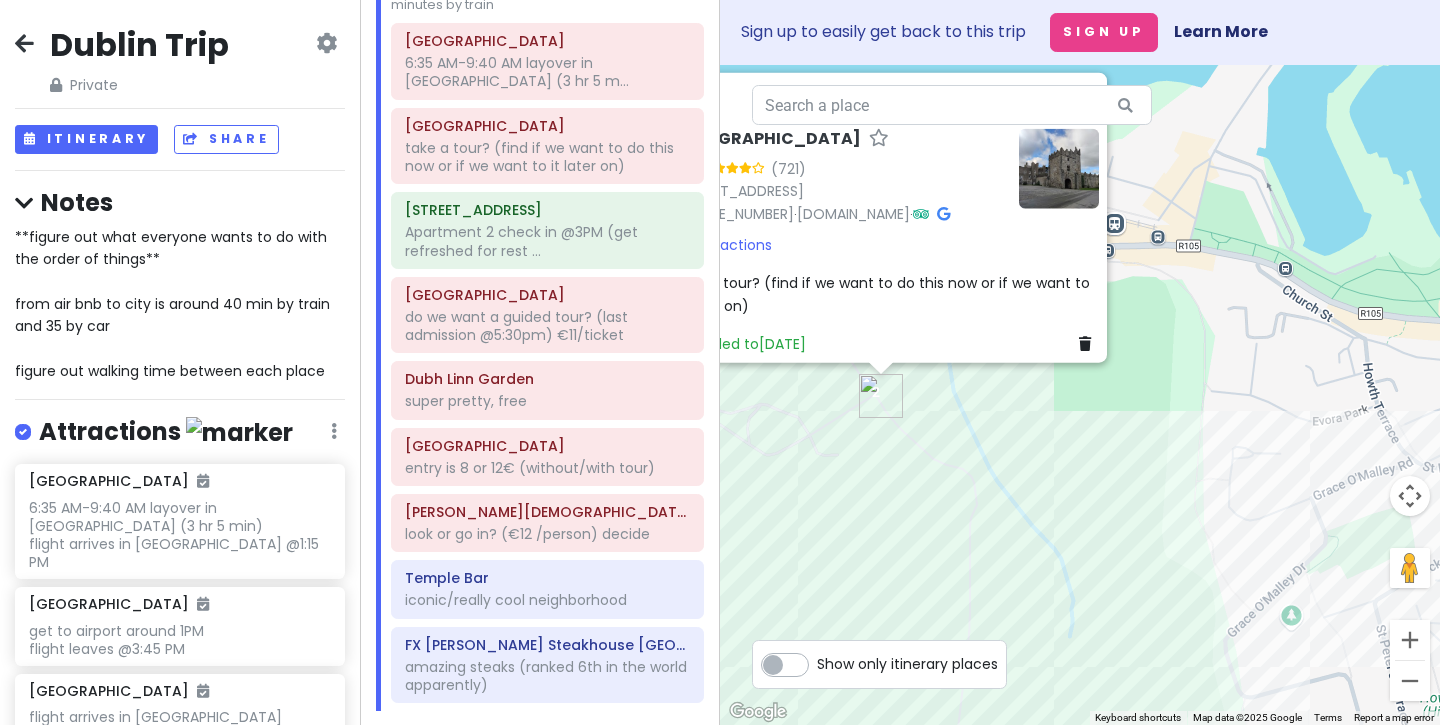 drag, startPoint x: 1038, startPoint y: 437, endPoint x: 1426, endPoint y: 599, distance: 420.46164 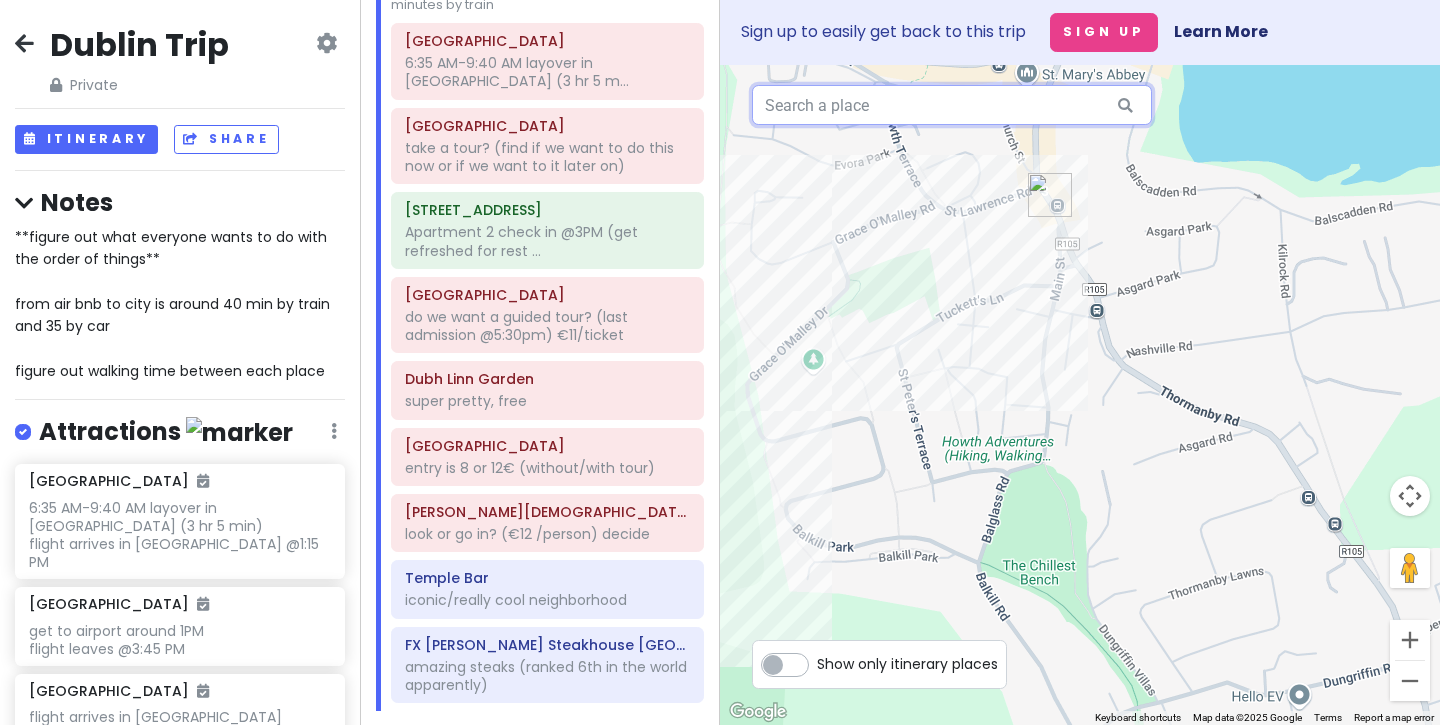 drag, startPoint x: 1270, startPoint y: 375, endPoint x: 799, endPoint y: 110, distance: 540.43134 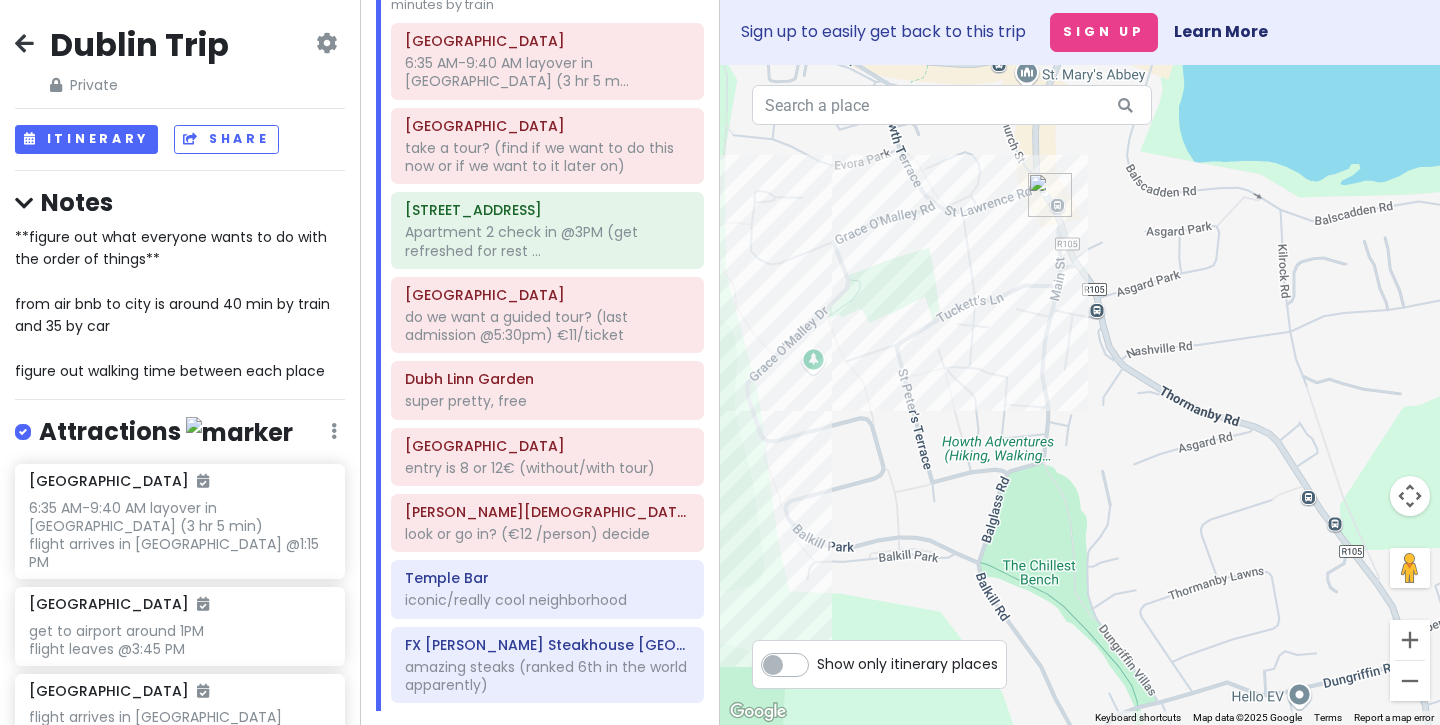click on "4 8 9 5 2 3 6 7 1 To navigate, press the arrow keys. [STREET_ADDRESS] [PHONE_NUMBER]   ·   [DOMAIN_NAME]   ·   Attractions take a tour? (find if we want to do this now or if we want to it later on) Added to  [DATE] Keyboard shortcuts Map Data Map data ©2025 Google Map data ©2025 Google 100 m  Click to toggle between metric and imperial units Terms Report a map error" at bounding box center (1080, 395) 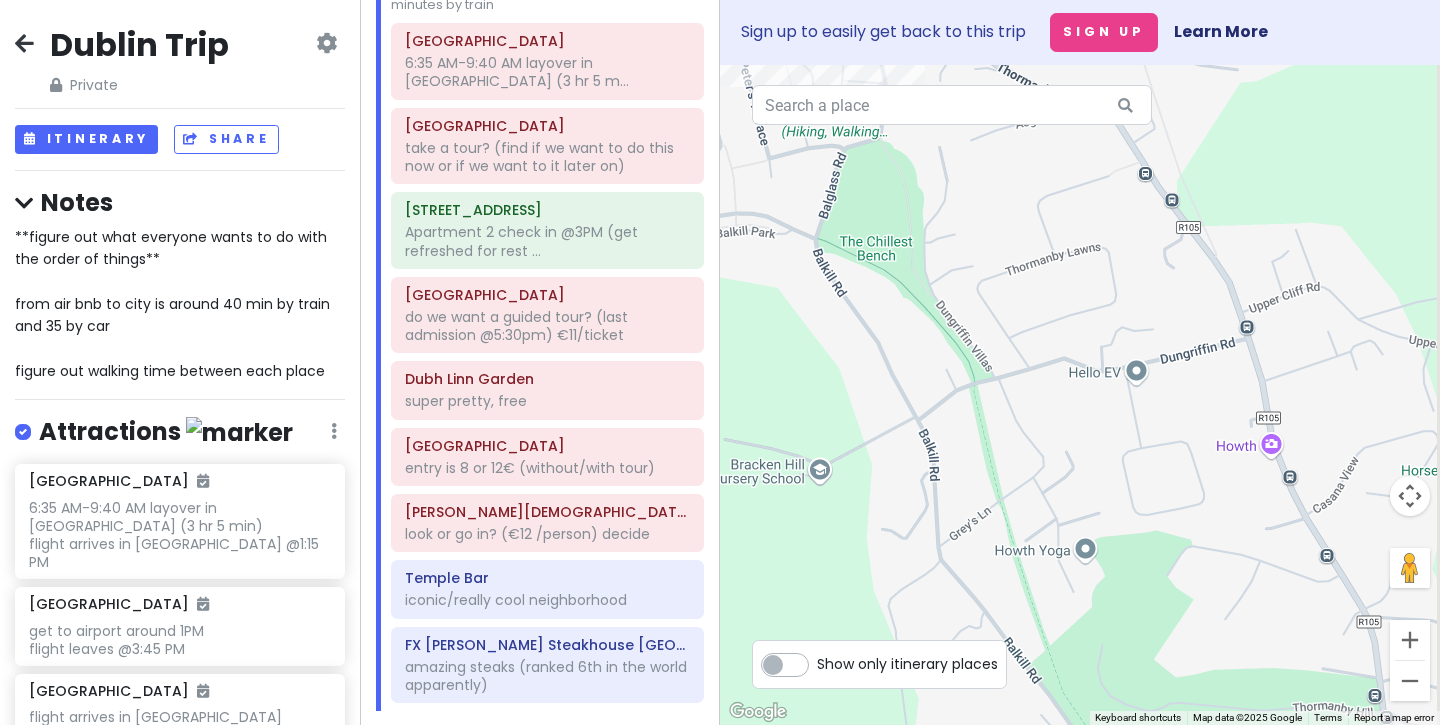 drag, startPoint x: 931, startPoint y: 404, endPoint x: 768, endPoint y: 78, distance: 364.4791 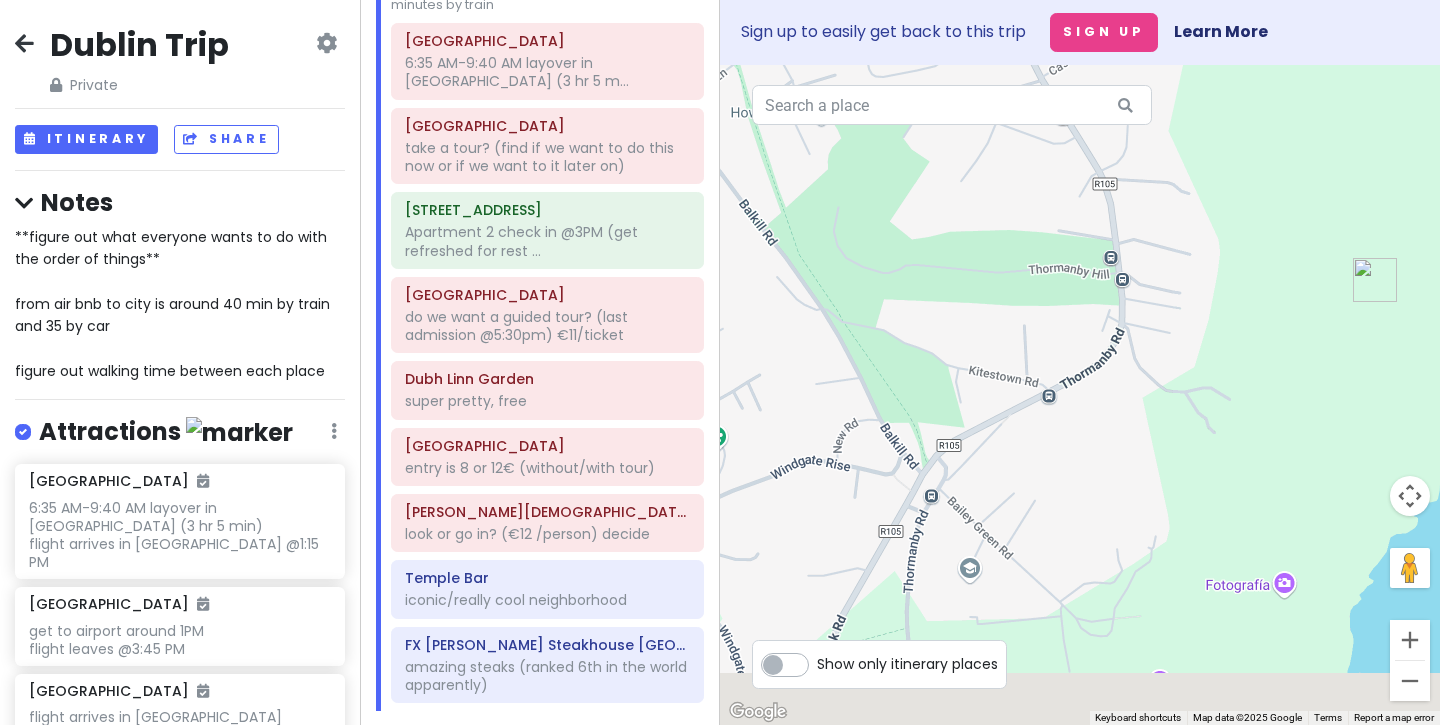 drag, startPoint x: 1157, startPoint y: 426, endPoint x: 895, endPoint y: -17, distance: 514.67755 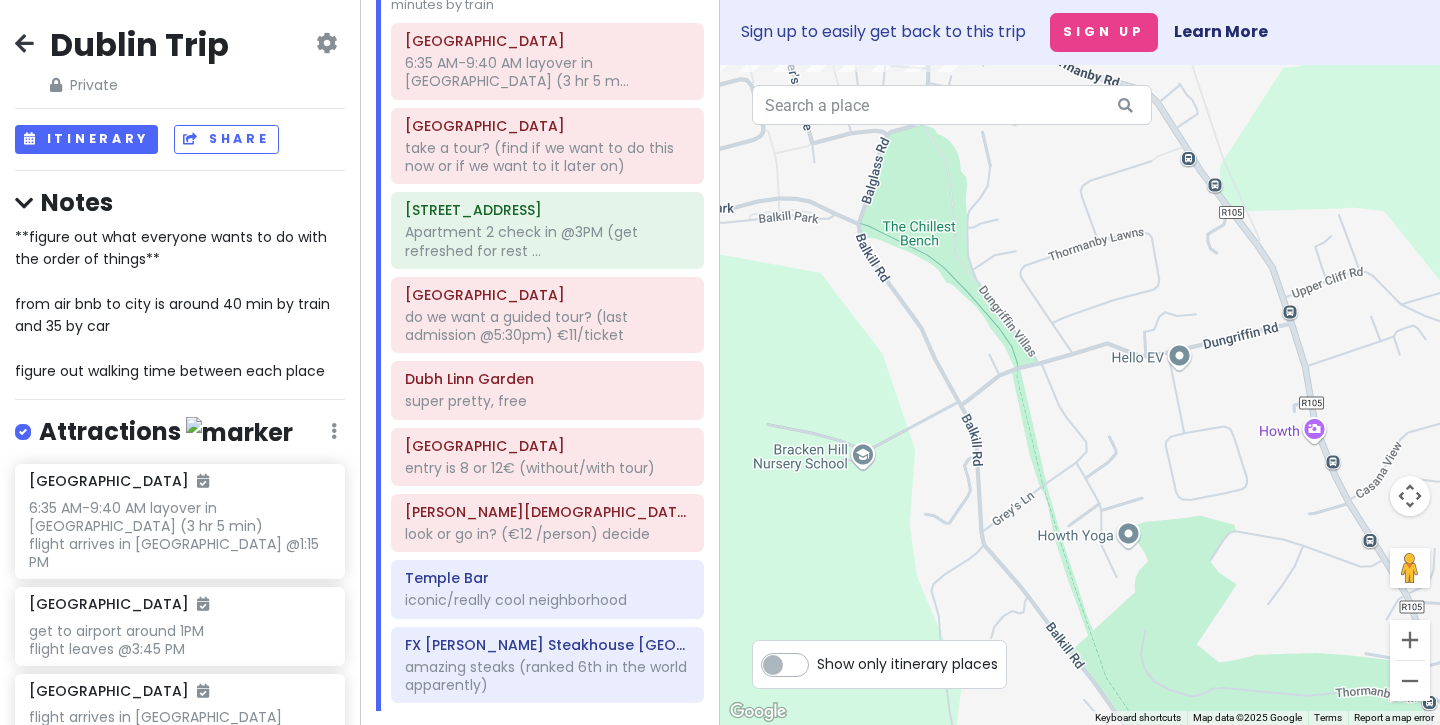 drag, startPoint x: 909, startPoint y: 365, endPoint x: 1213, endPoint y: 789, distance: 521.7202 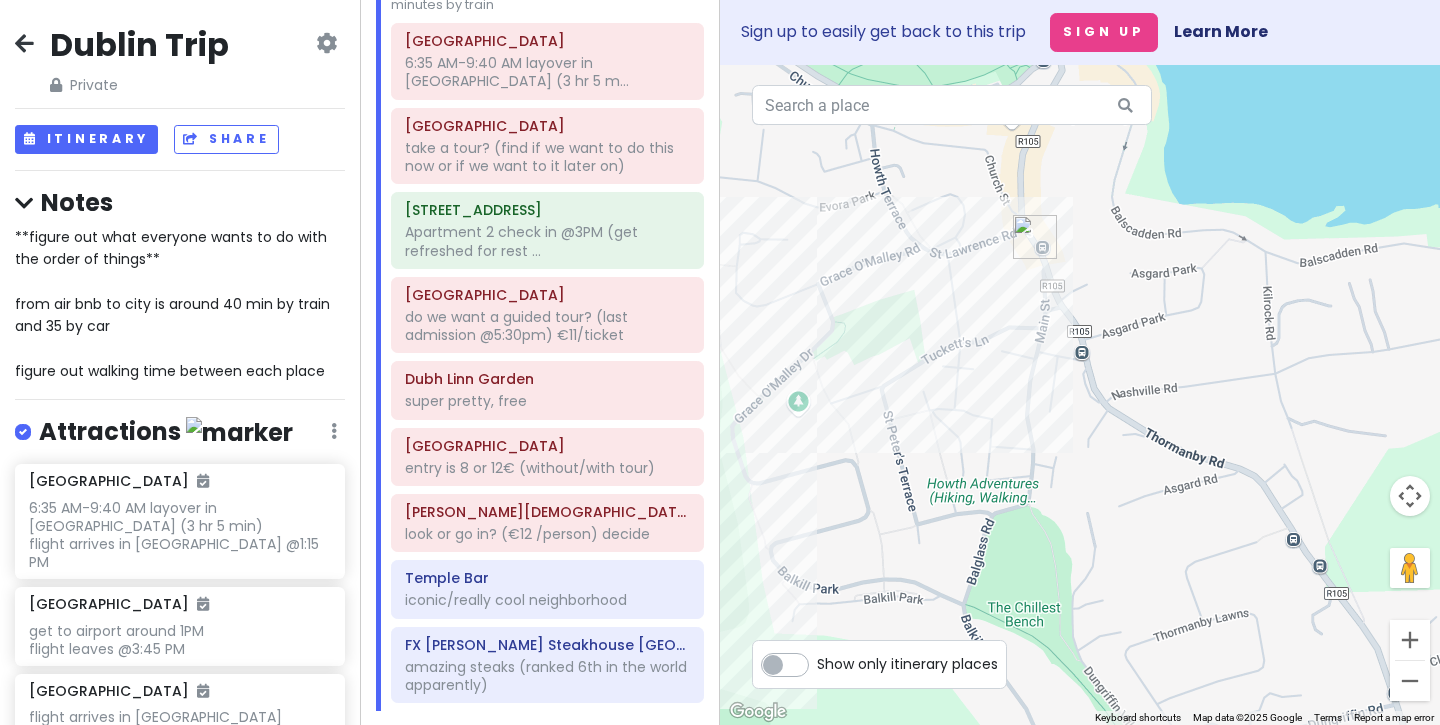 drag, startPoint x: 1102, startPoint y: 398, endPoint x: 1207, endPoint y: 783, distance: 399.0614 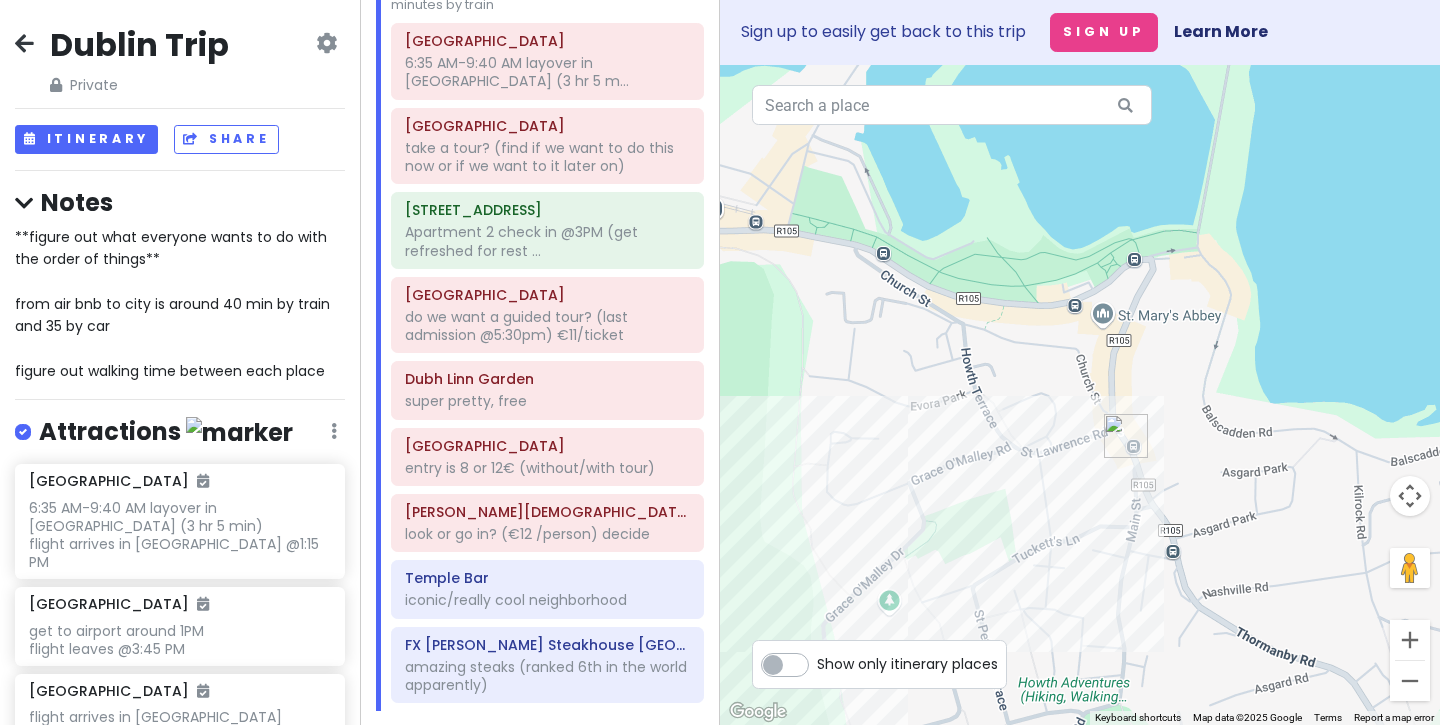 drag, startPoint x: 1084, startPoint y: 499, endPoint x: 1175, endPoint y: 700, distance: 220.63998 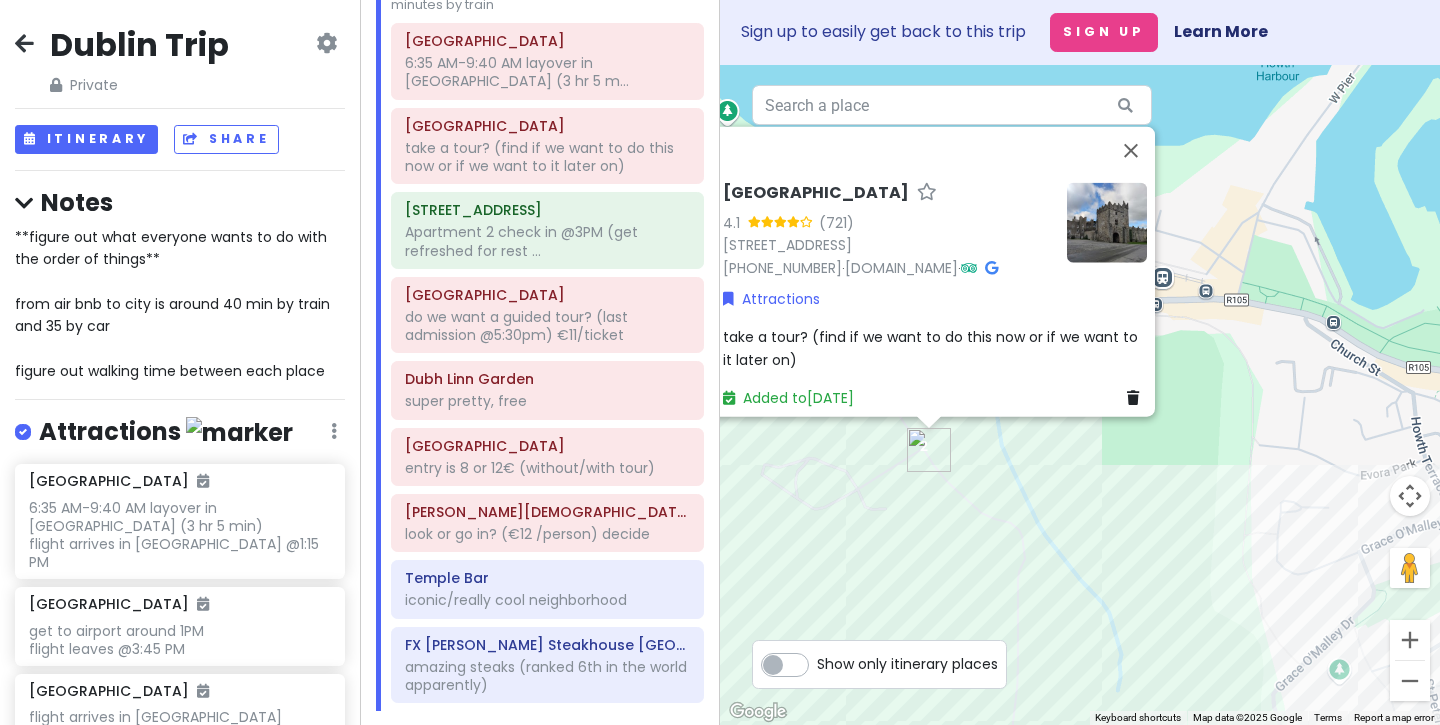 drag, startPoint x: 974, startPoint y: 365, endPoint x: 1426, endPoint y: 436, distance: 457.54236 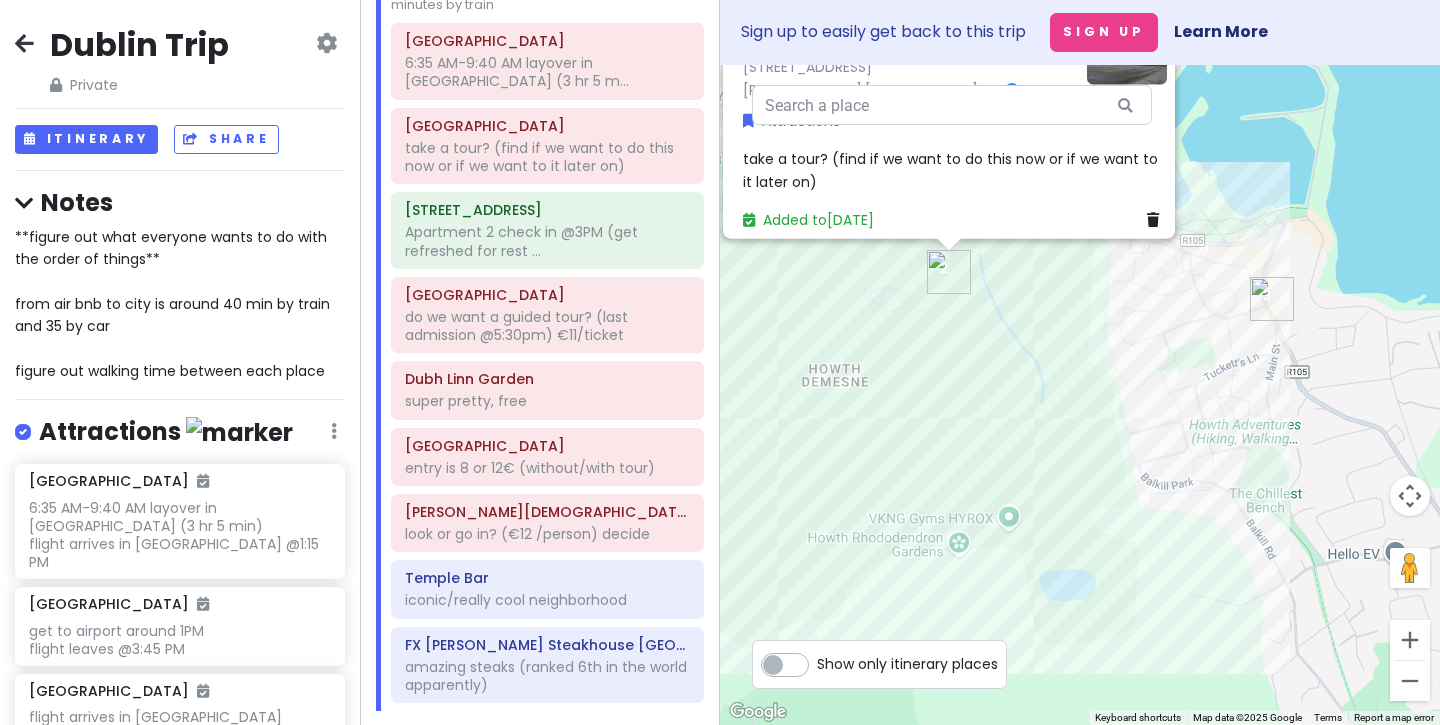 drag, startPoint x: 806, startPoint y: 433, endPoint x: 577, endPoint y: 269, distance: 281.66824 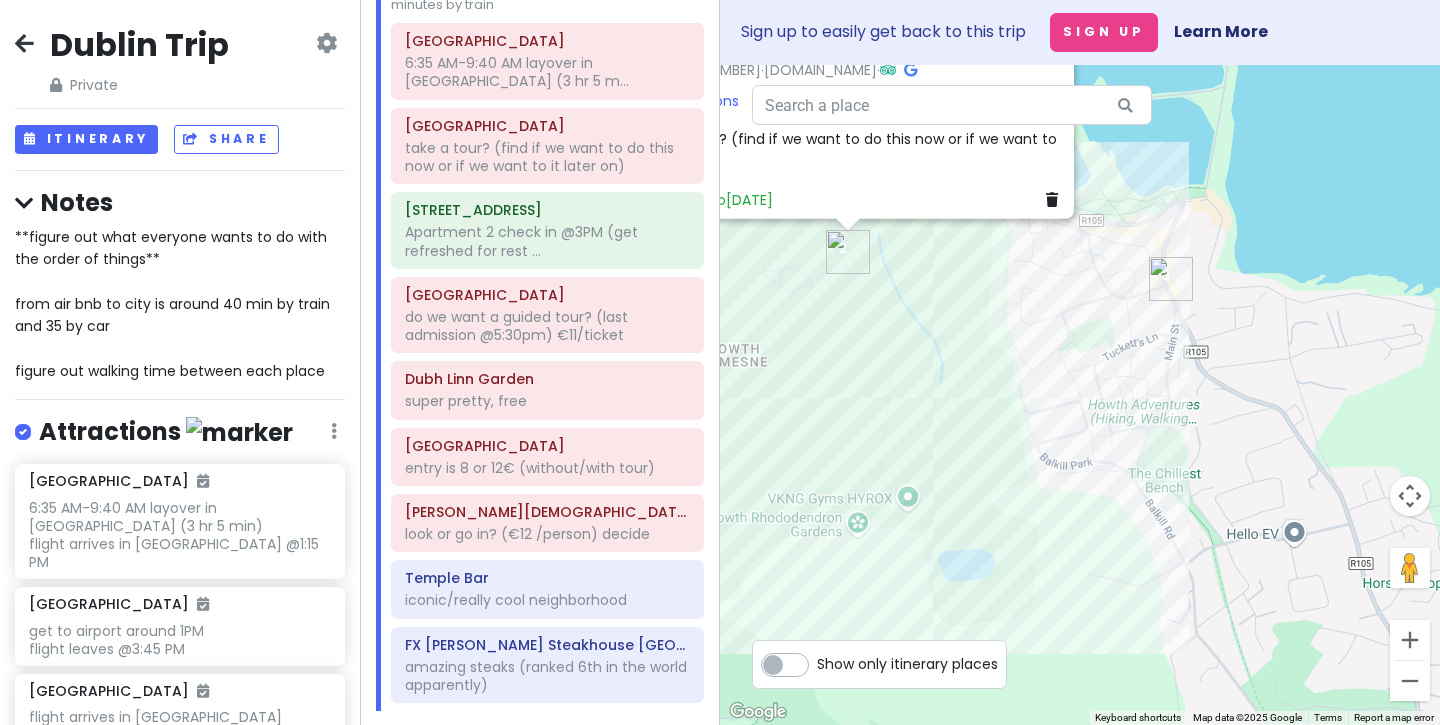 drag, startPoint x: 1311, startPoint y: 372, endPoint x: 1208, endPoint y: 352, distance: 104.92378 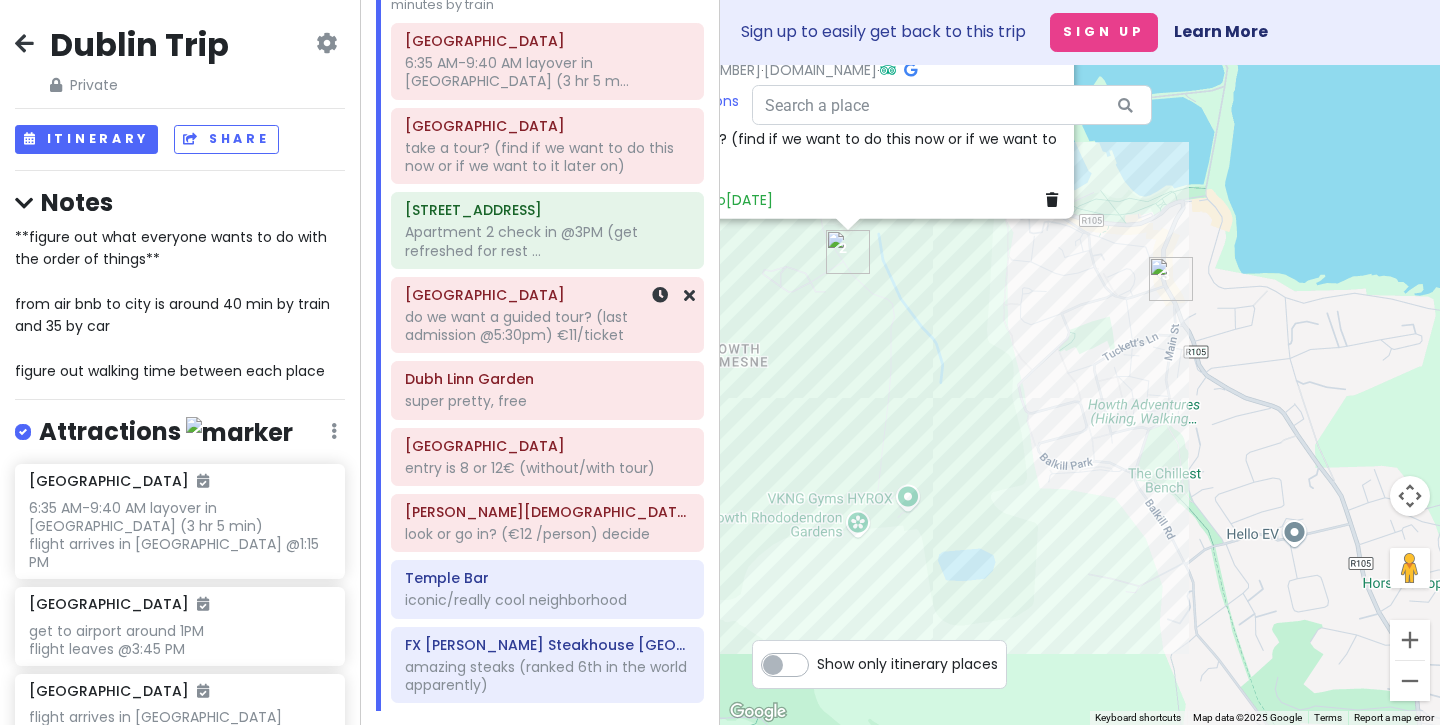 click at bounding box center [661, 315] 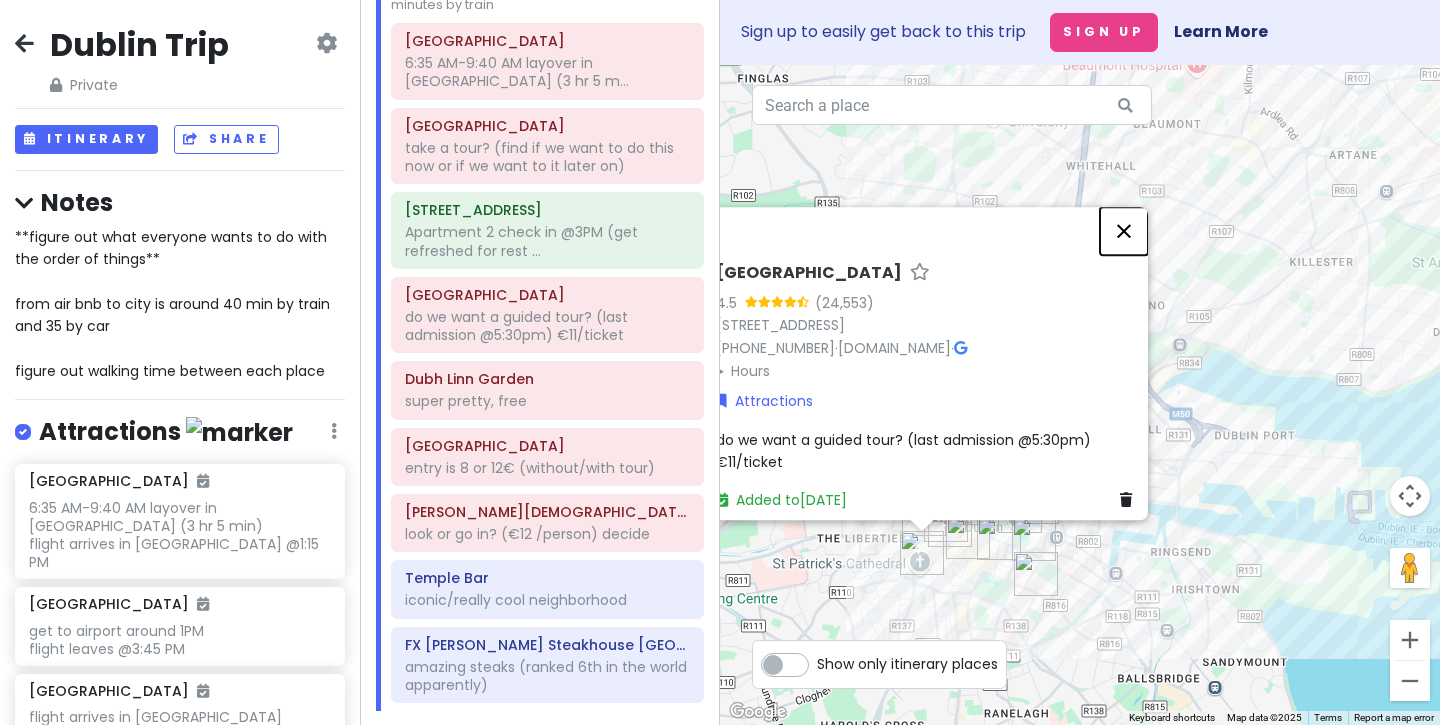 click at bounding box center [1124, 231] 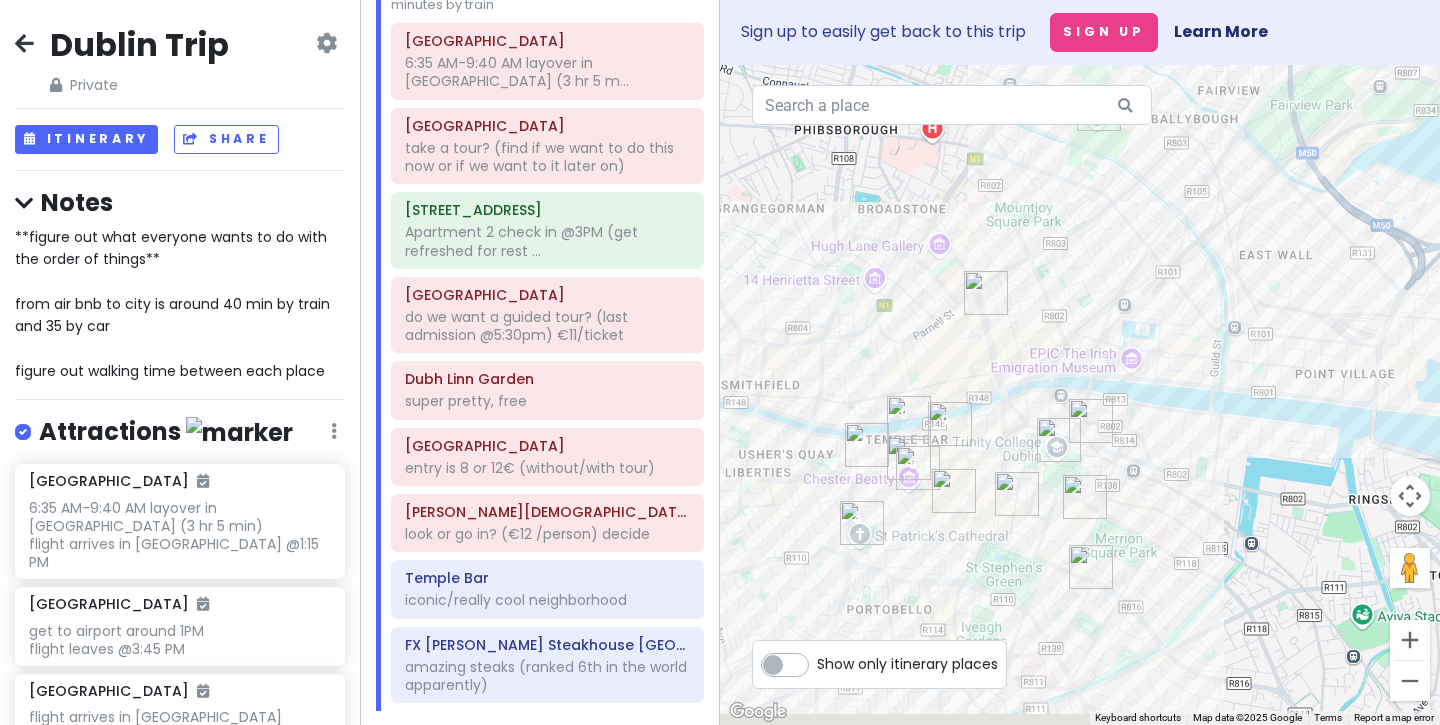 drag, startPoint x: 1059, startPoint y: 437, endPoint x: 1088, endPoint y: 294, distance: 145.91093 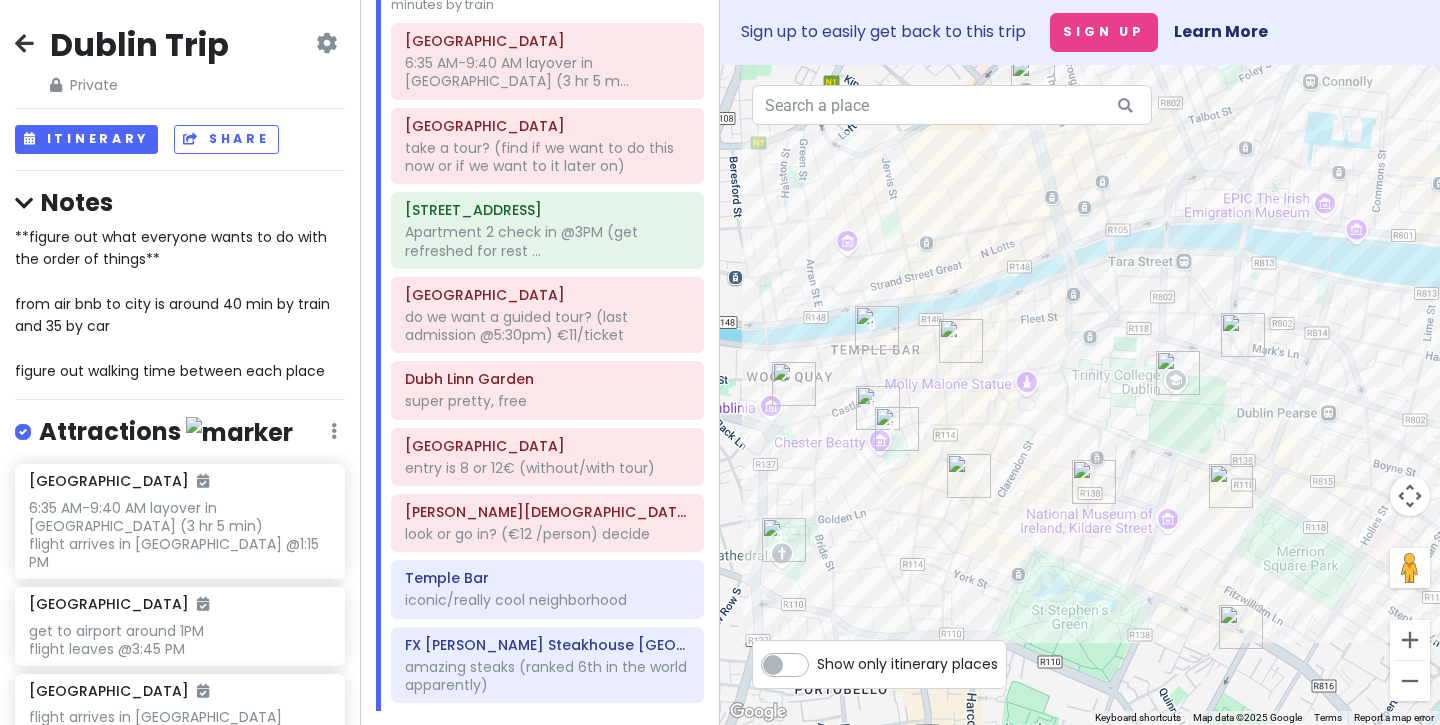 drag, startPoint x: 1031, startPoint y: 345, endPoint x: 1180, endPoint y: 122, distance: 268.1977 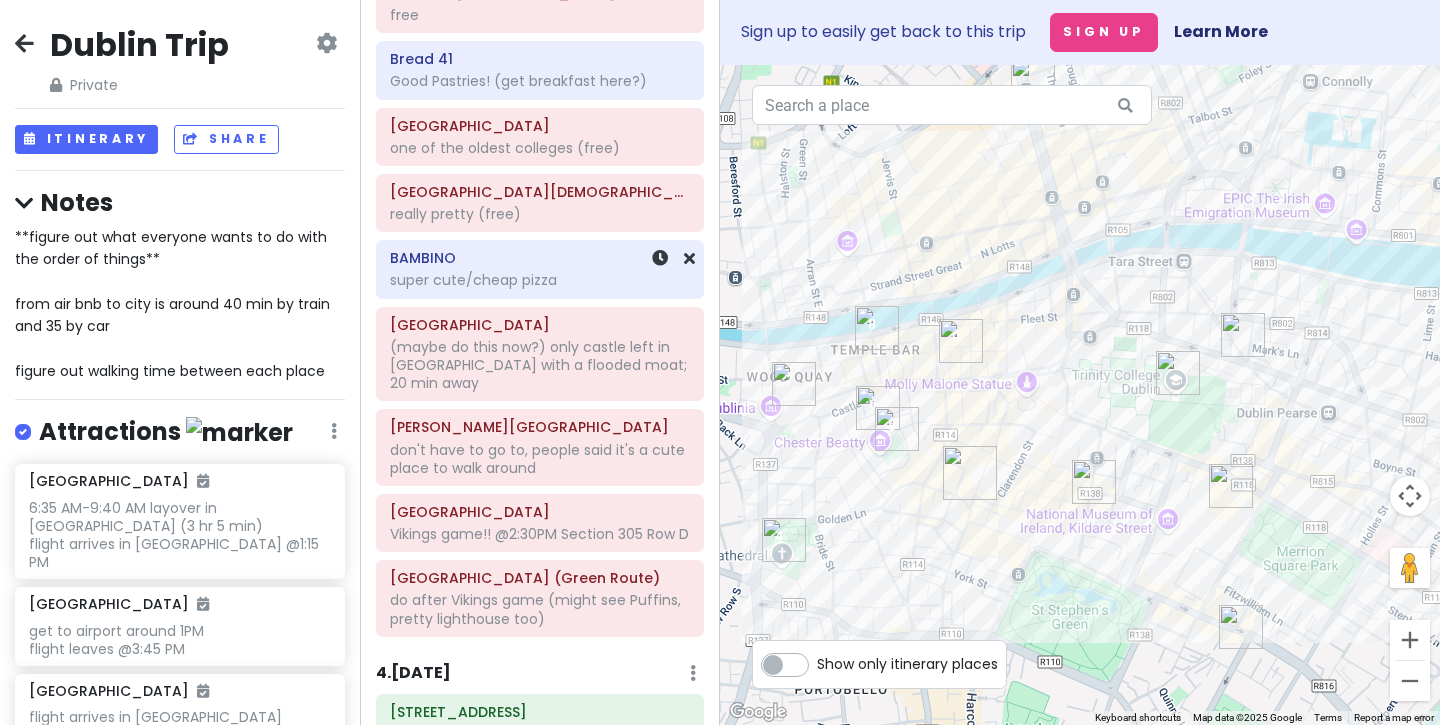 scroll, scrollTop: 1107, scrollLeft: 0, axis: vertical 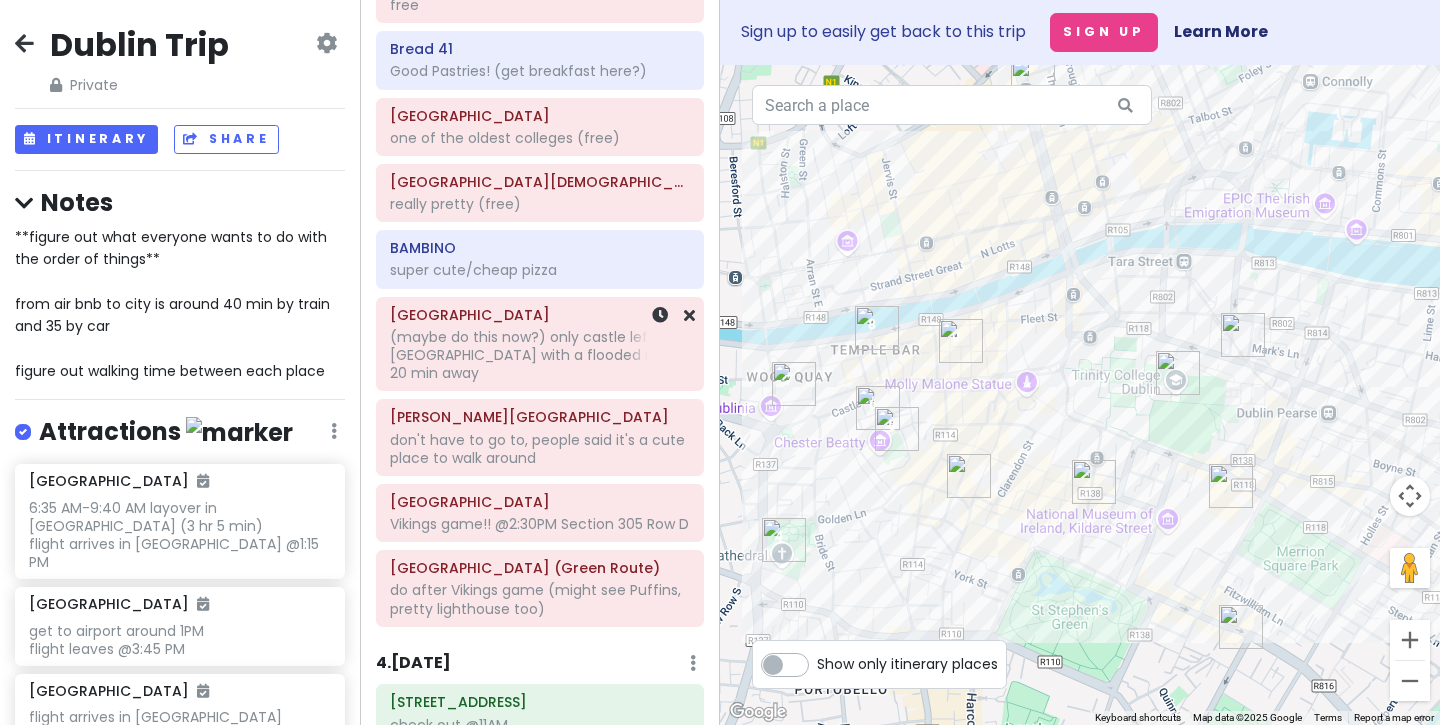 click on "(maybe do this now?) only castle left in [GEOGRAPHIC_DATA] with a flooded moat; 20 min away" at bounding box center (540, -934) 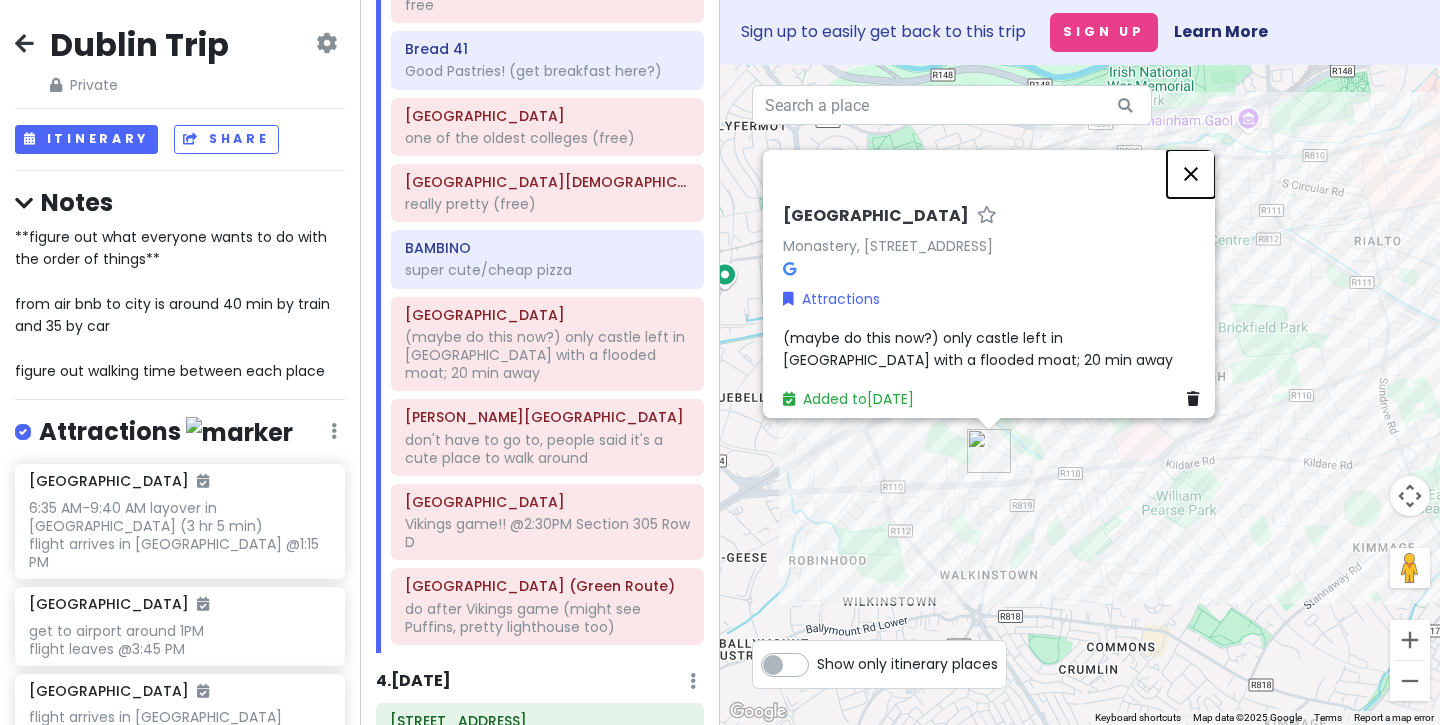 click at bounding box center [1191, 174] 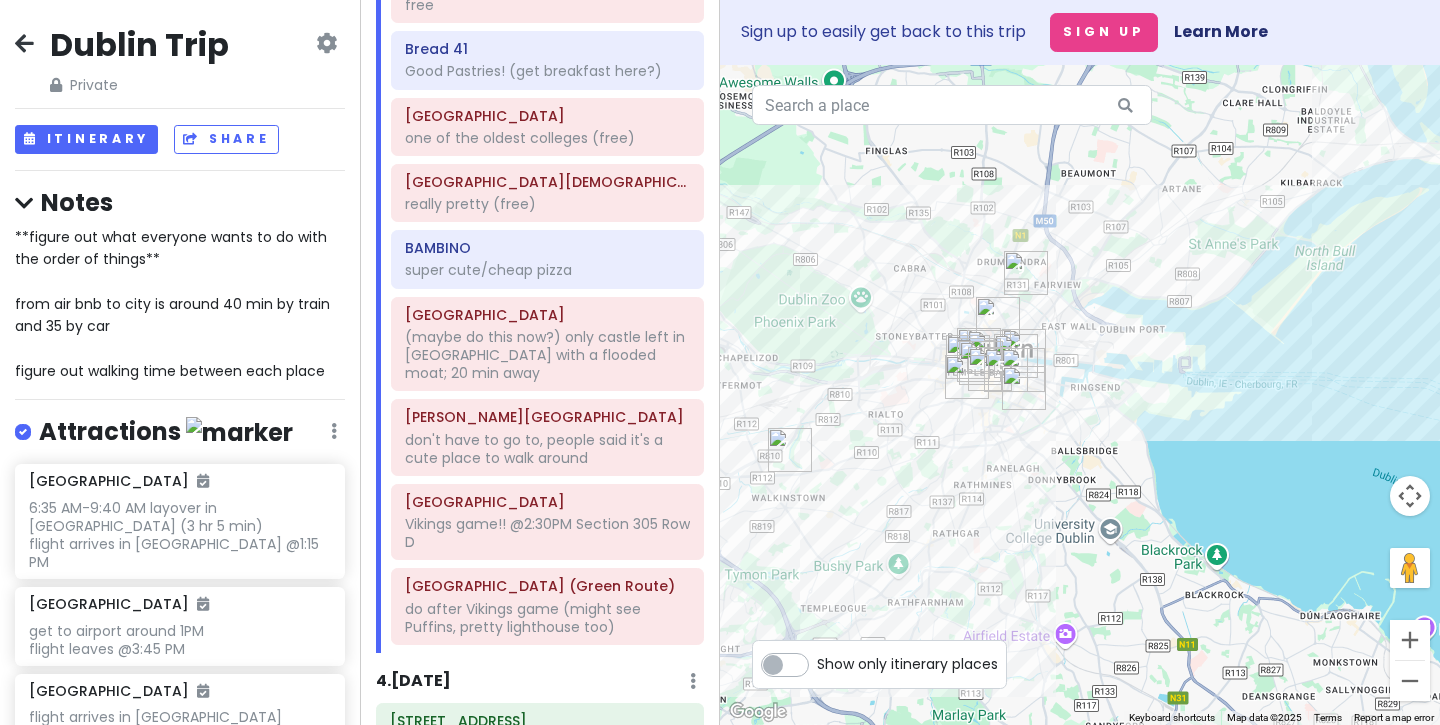 drag, startPoint x: 1101, startPoint y: 376, endPoint x: 897, endPoint y: 504, distance: 240.8319 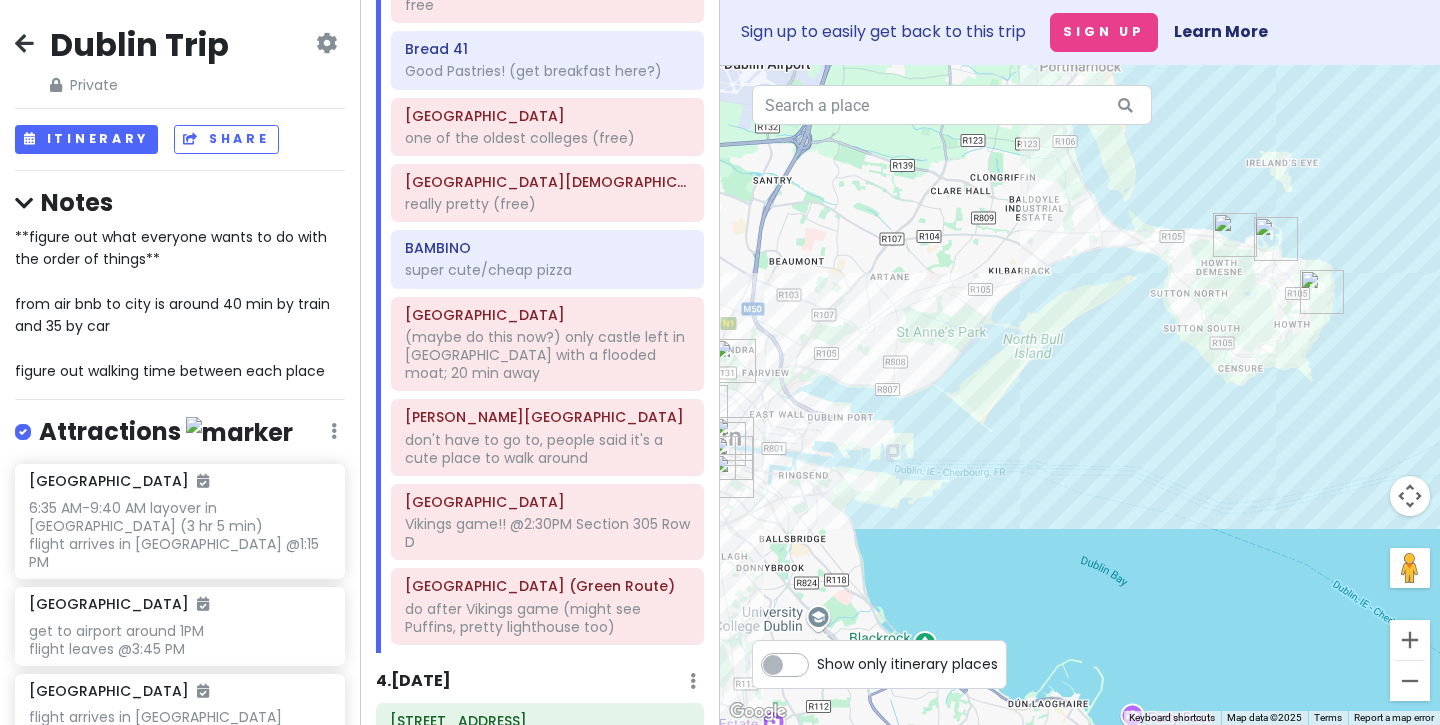 drag, startPoint x: 1273, startPoint y: 359, endPoint x: 976, endPoint y: 446, distance: 309.48022 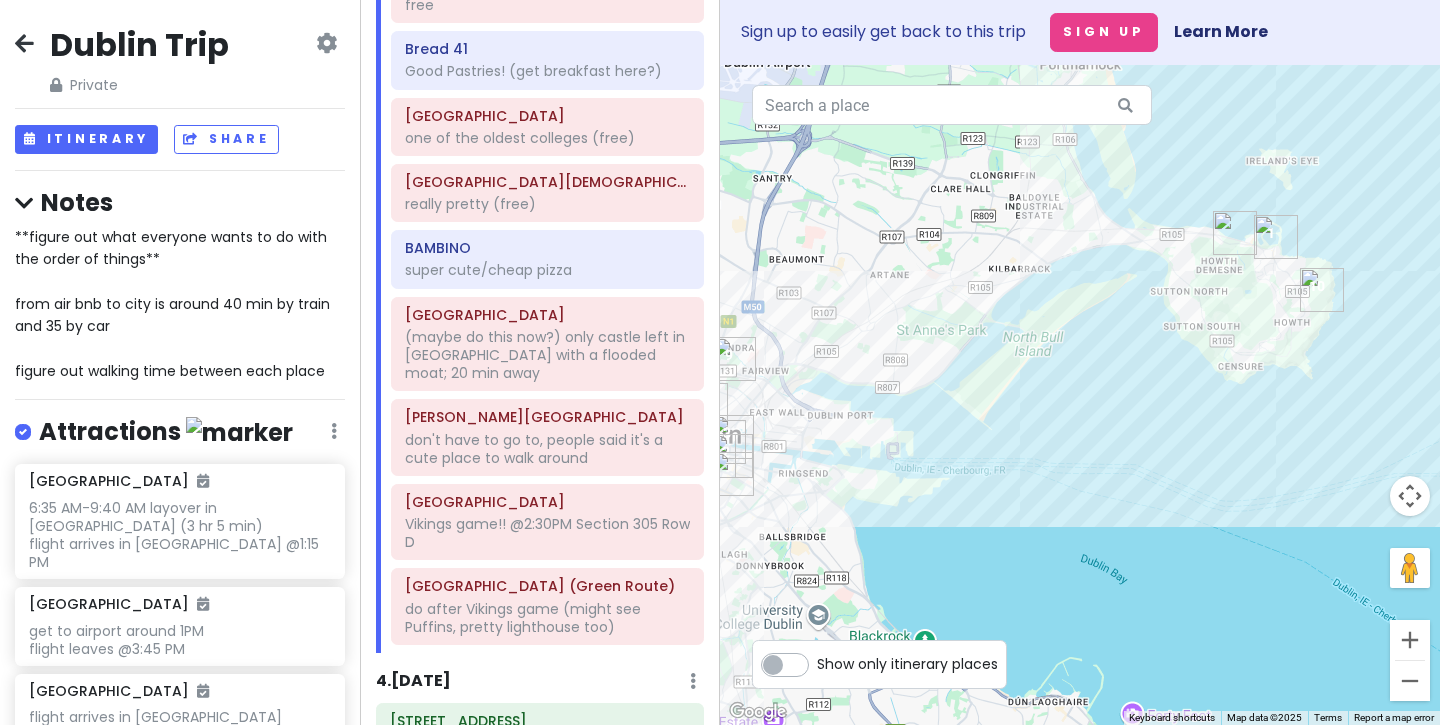 click at bounding box center [1235, 233] 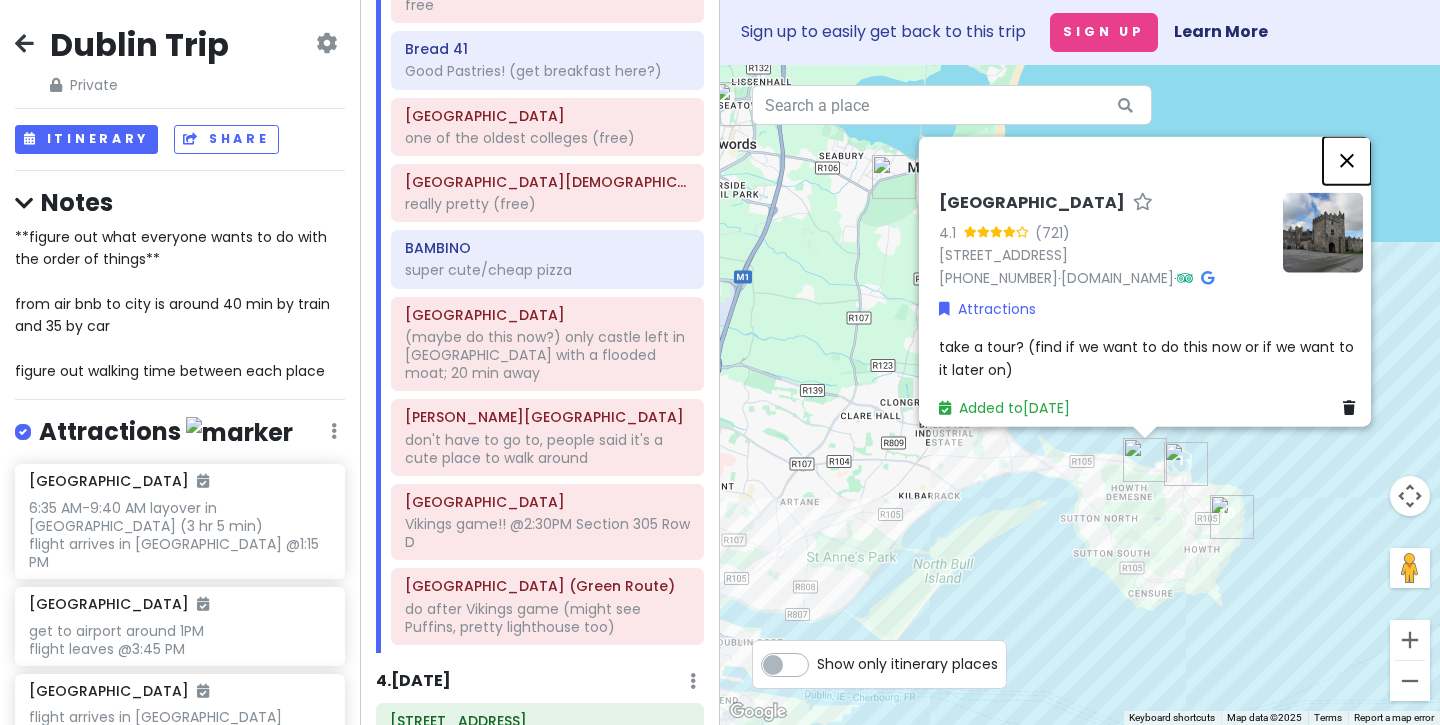 click at bounding box center (1347, 161) 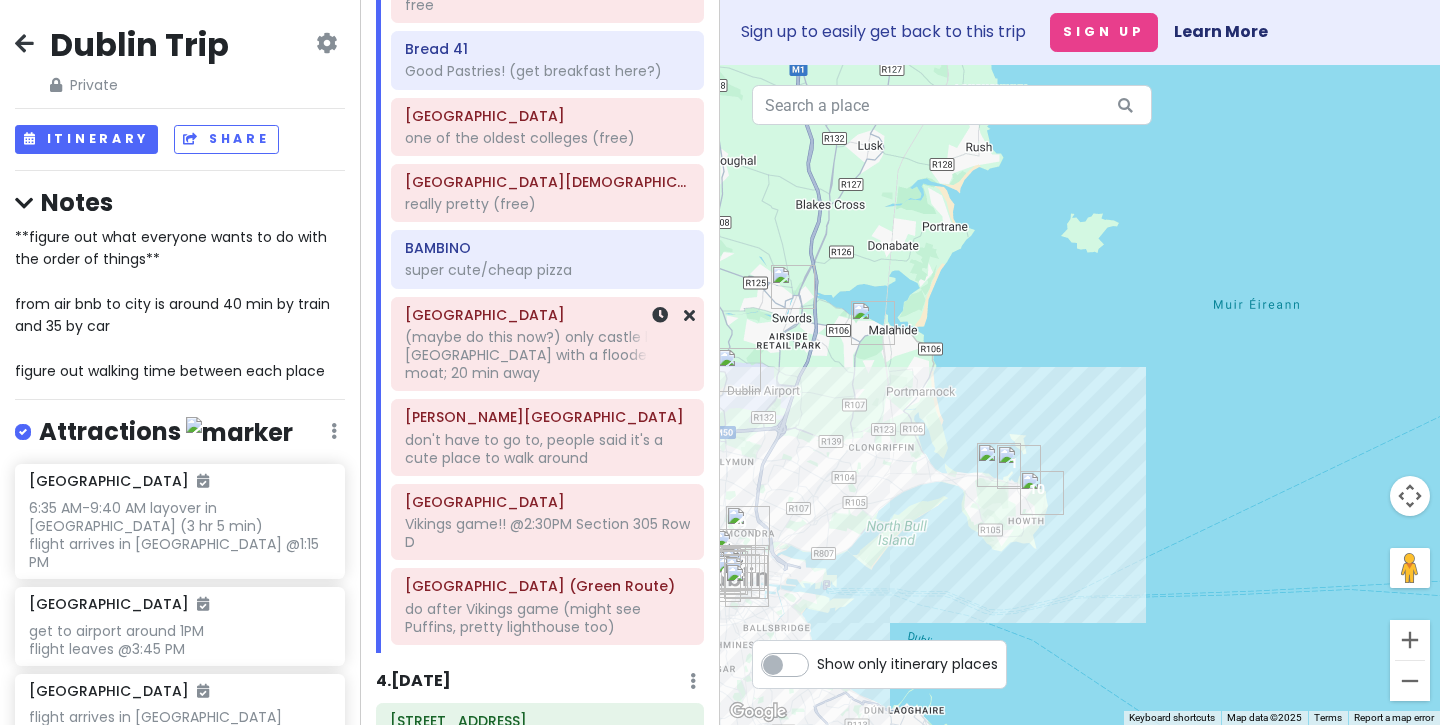 click on "(maybe do this now?) only castle left in [GEOGRAPHIC_DATA] with a flooded moat; 20 min away" at bounding box center [540, -934] 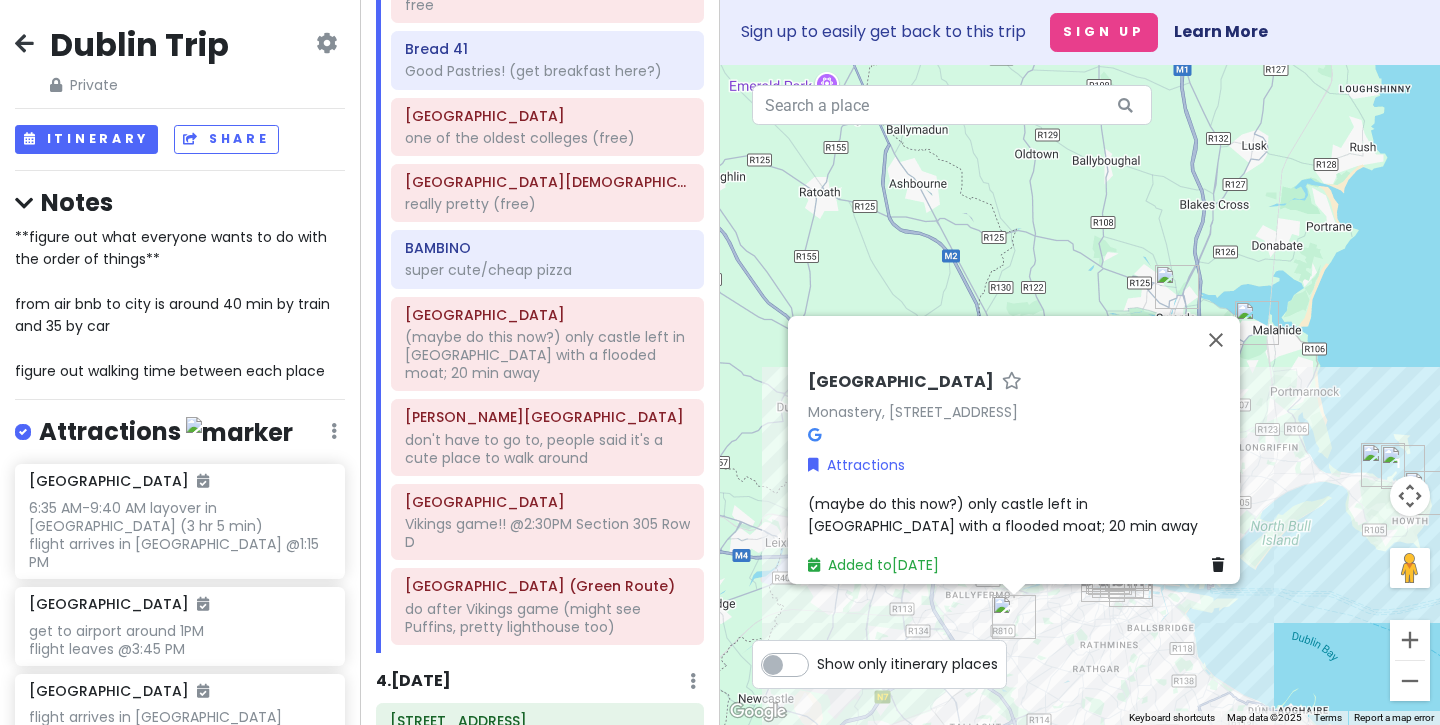 click on "[GEOGRAPHIC_DATA]" at bounding box center [901, 382] 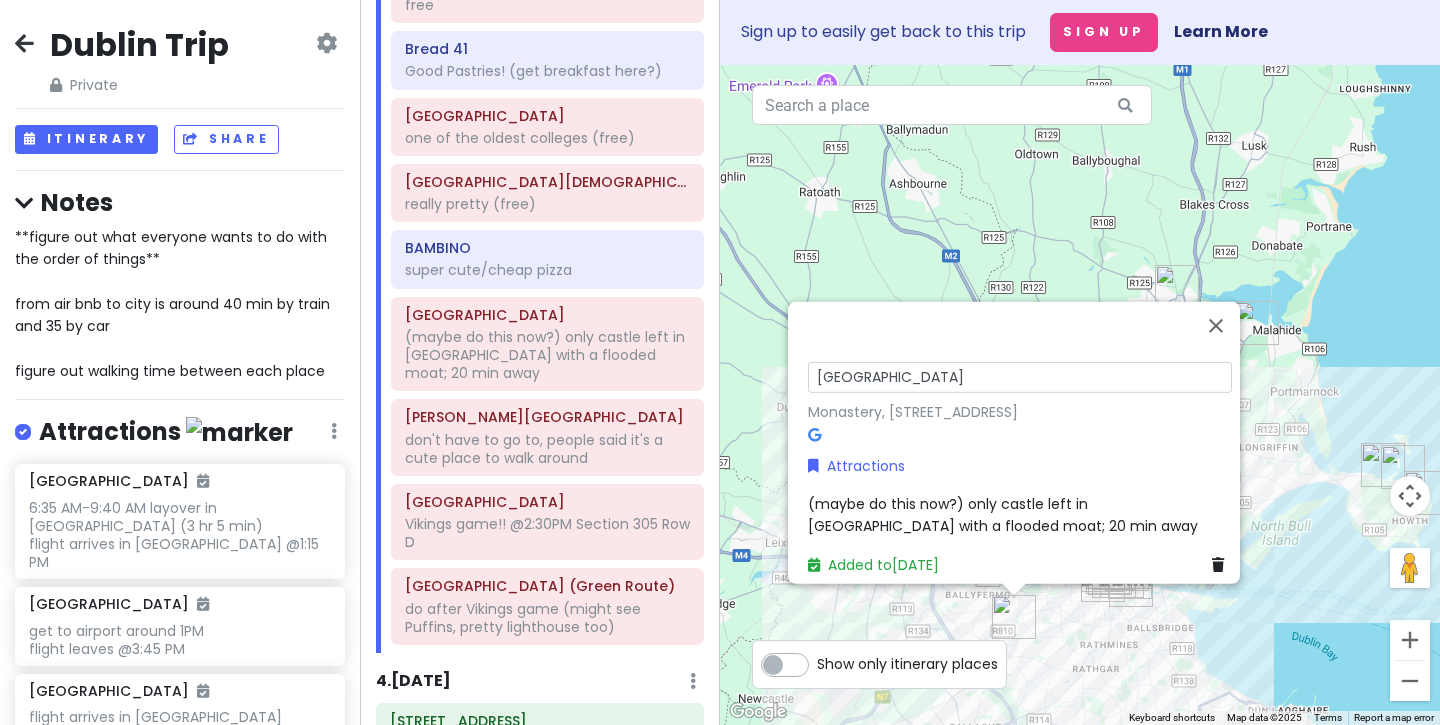 click on "[GEOGRAPHIC_DATA], [STREET_ADDRESS] Attractions (maybe do this now?) only castle left in [GEOGRAPHIC_DATA] with a flooded moat; 20 min away Added to  [DATE]" at bounding box center (1020, 467) 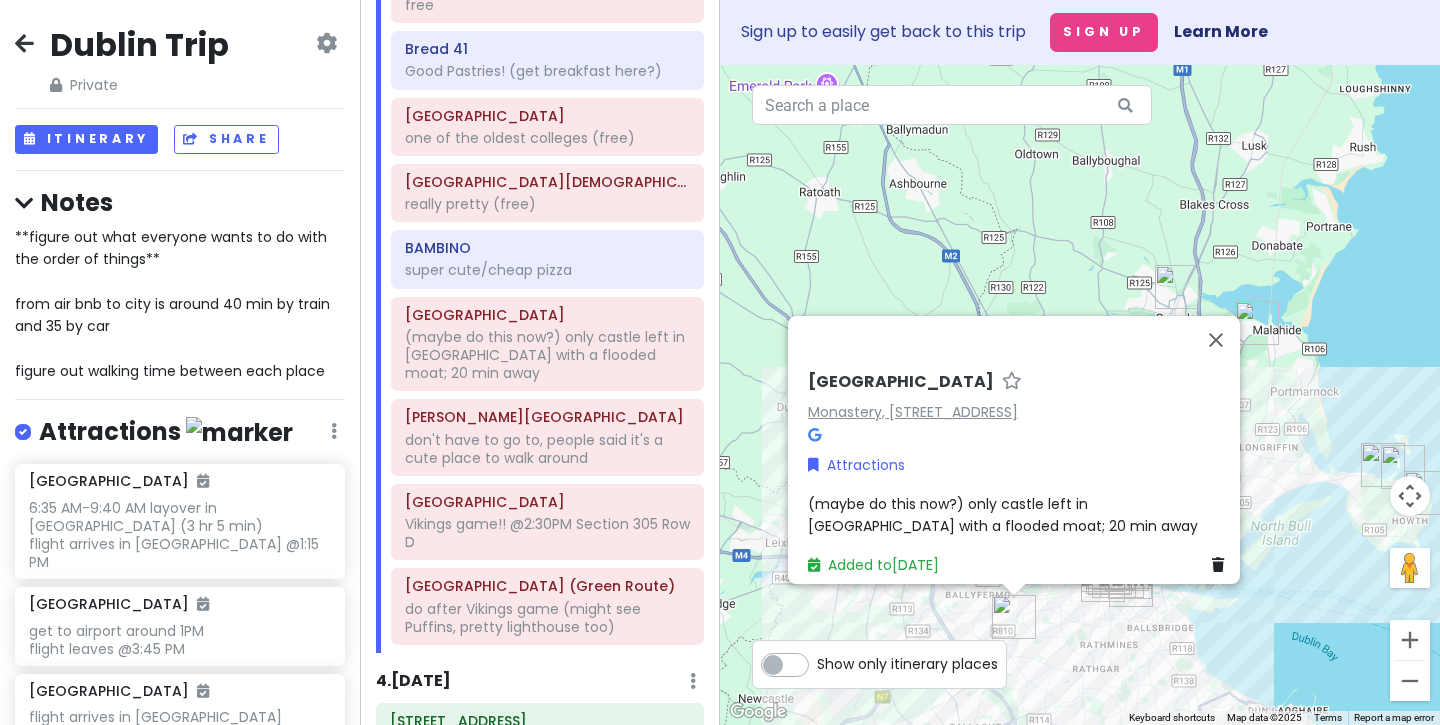 click on "Monastery, [STREET_ADDRESS]" at bounding box center (913, 412) 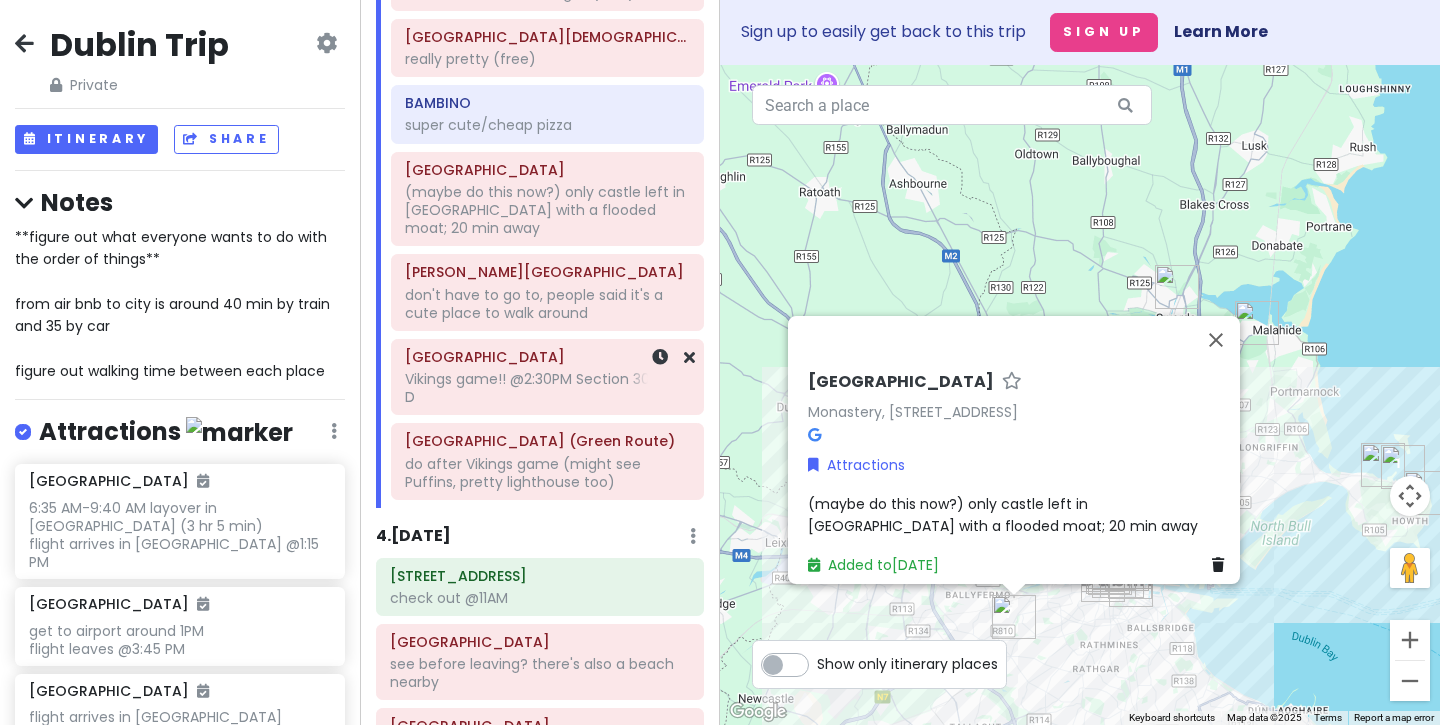 scroll, scrollTop: 1259, scrollLeft: 0, axis: vertical 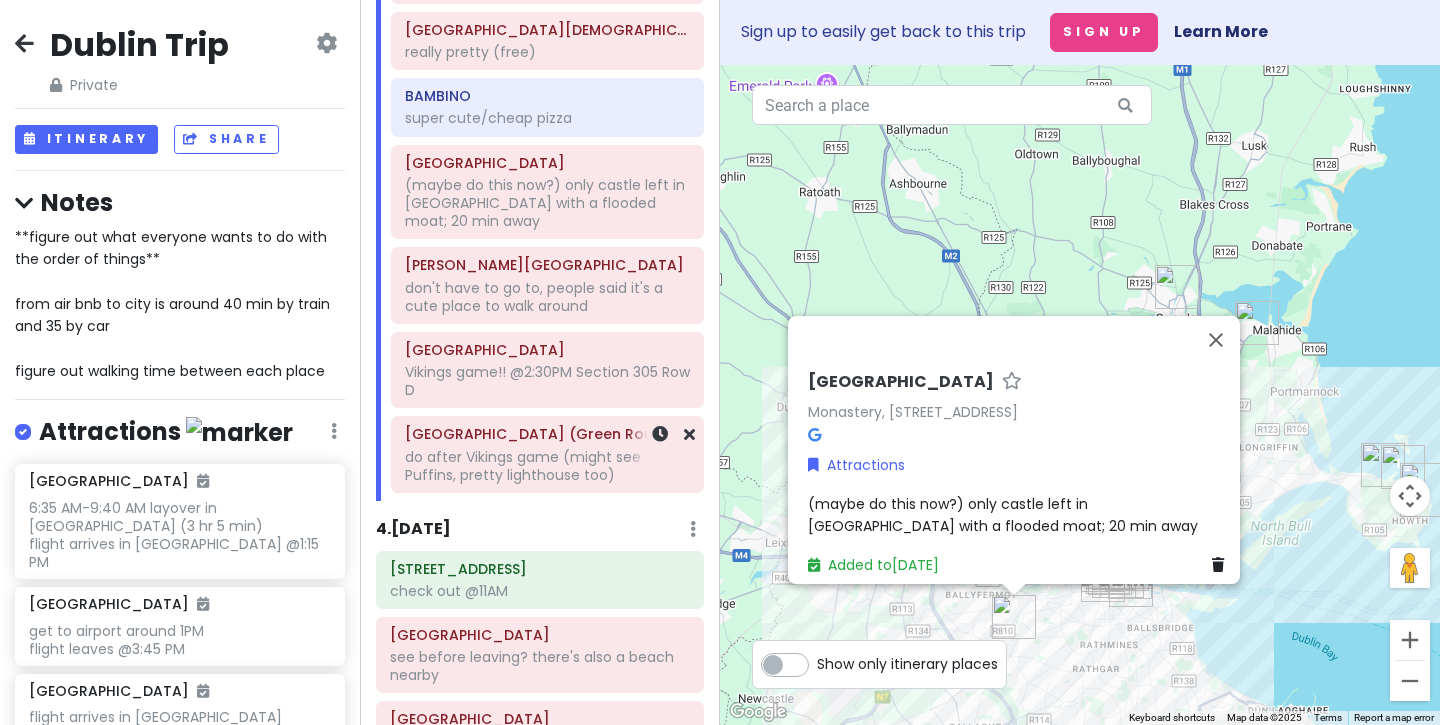 click on "do after Vikings game (might see Puffins, pretty lighthouse too)" at bounding box center (540, -1086) 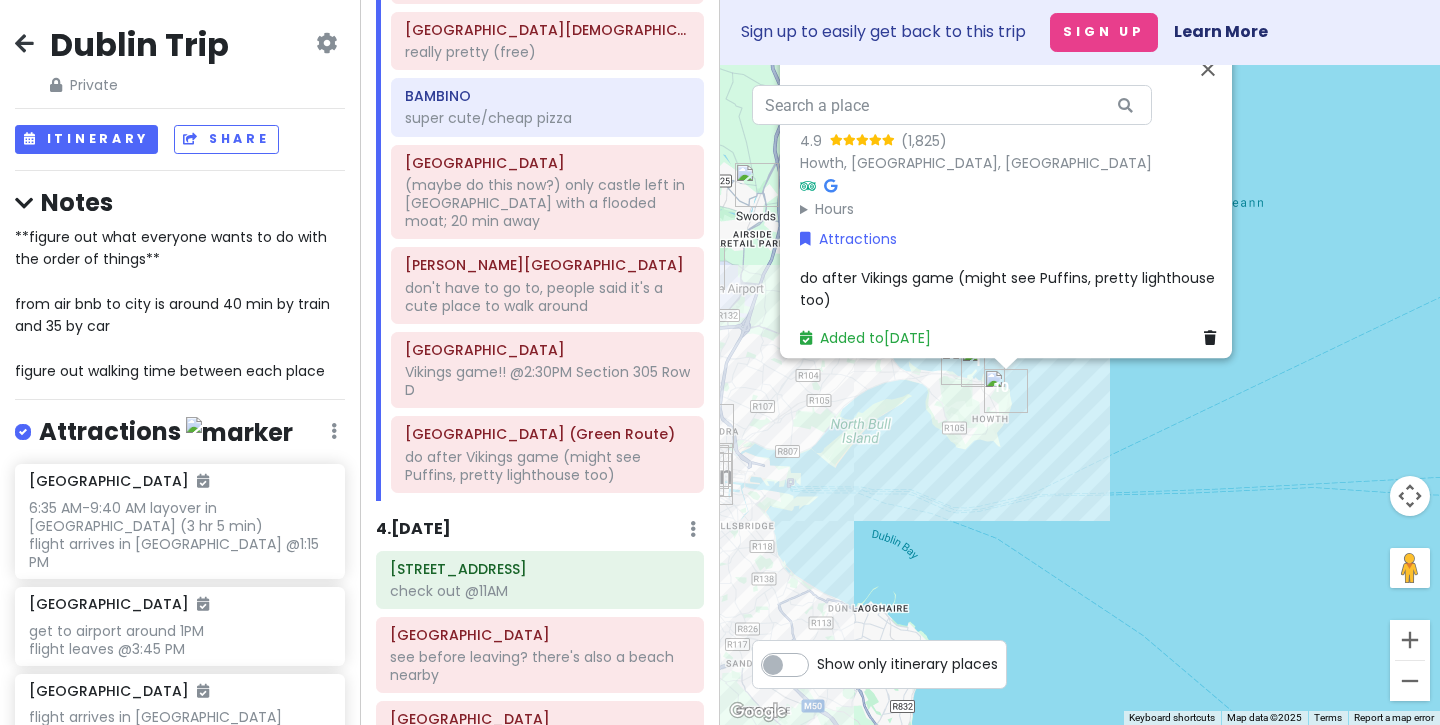 click at bounding box center (983, 365) 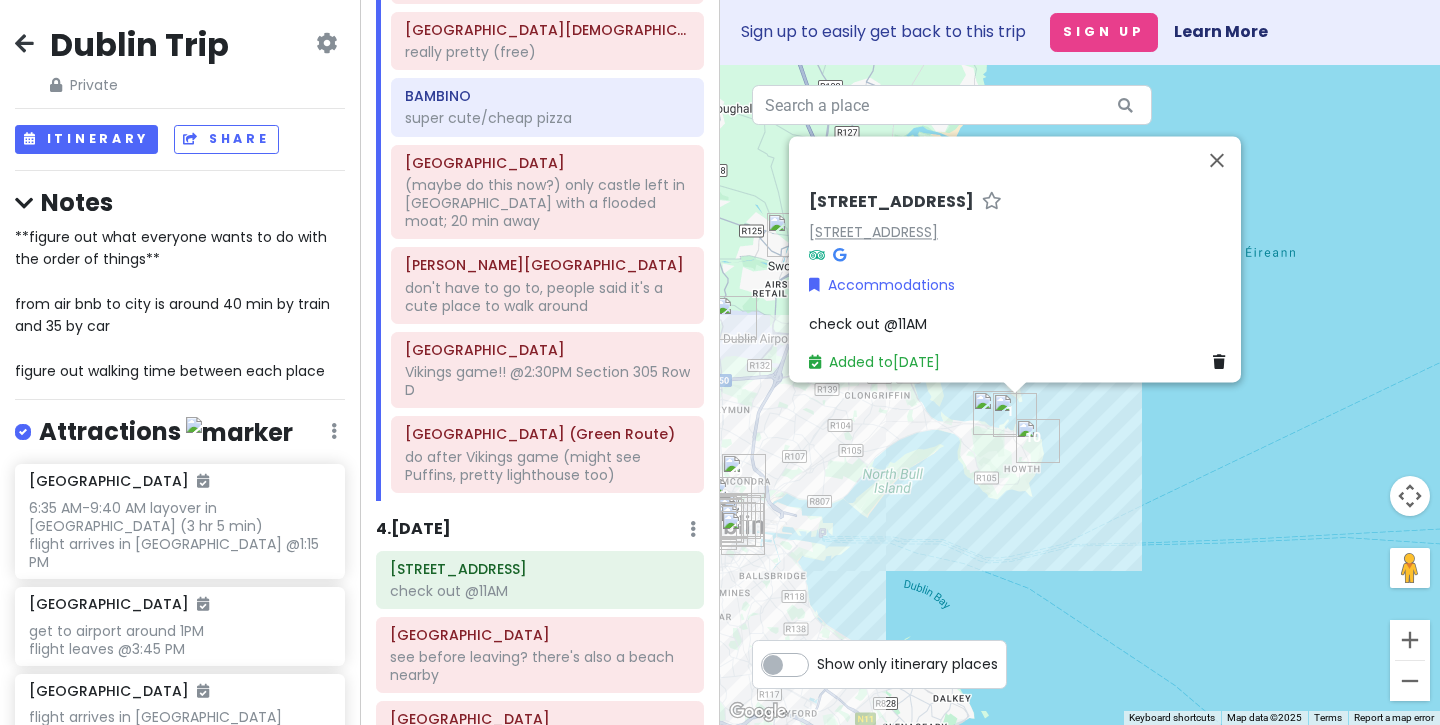 click on "[STREET_ADDRESS]" at bounding box center (873, 232) 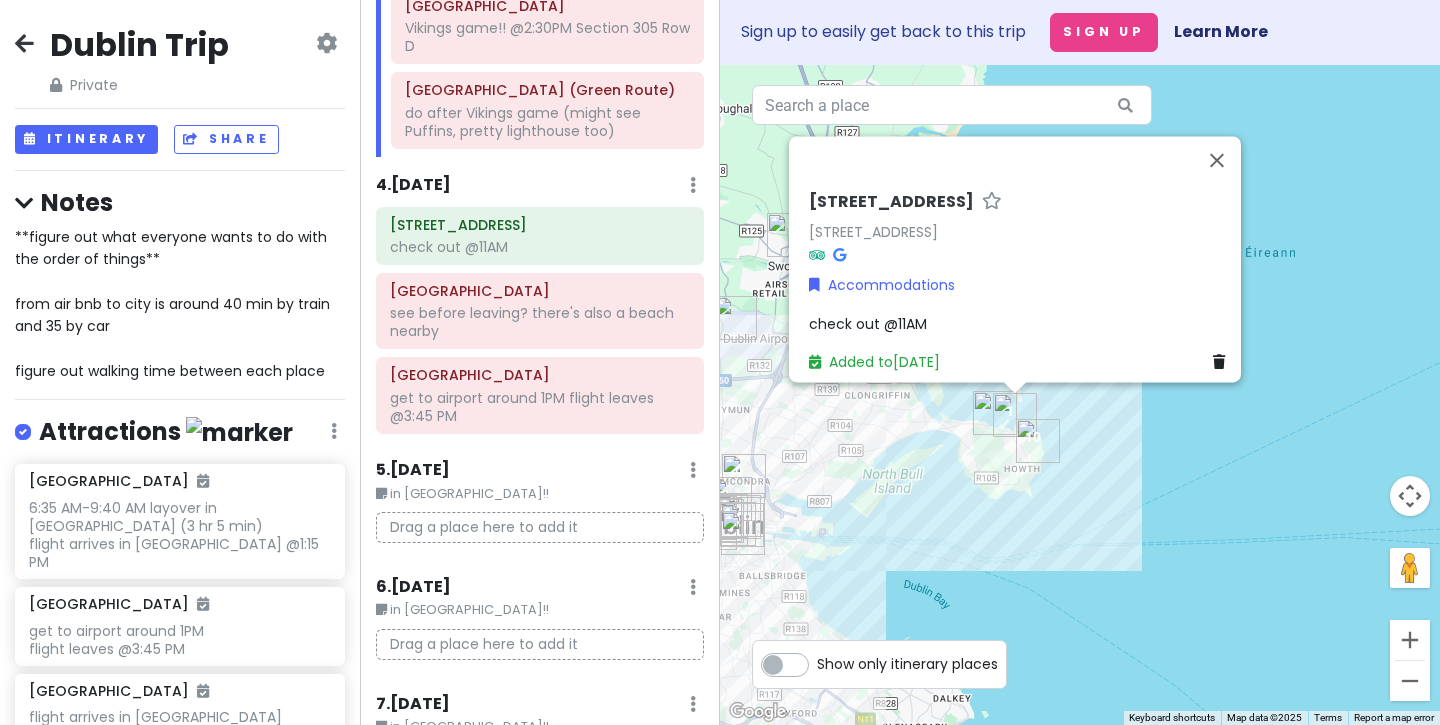 scroll, scrollTop: 1603, scrollLeft: 0, axis: vertical 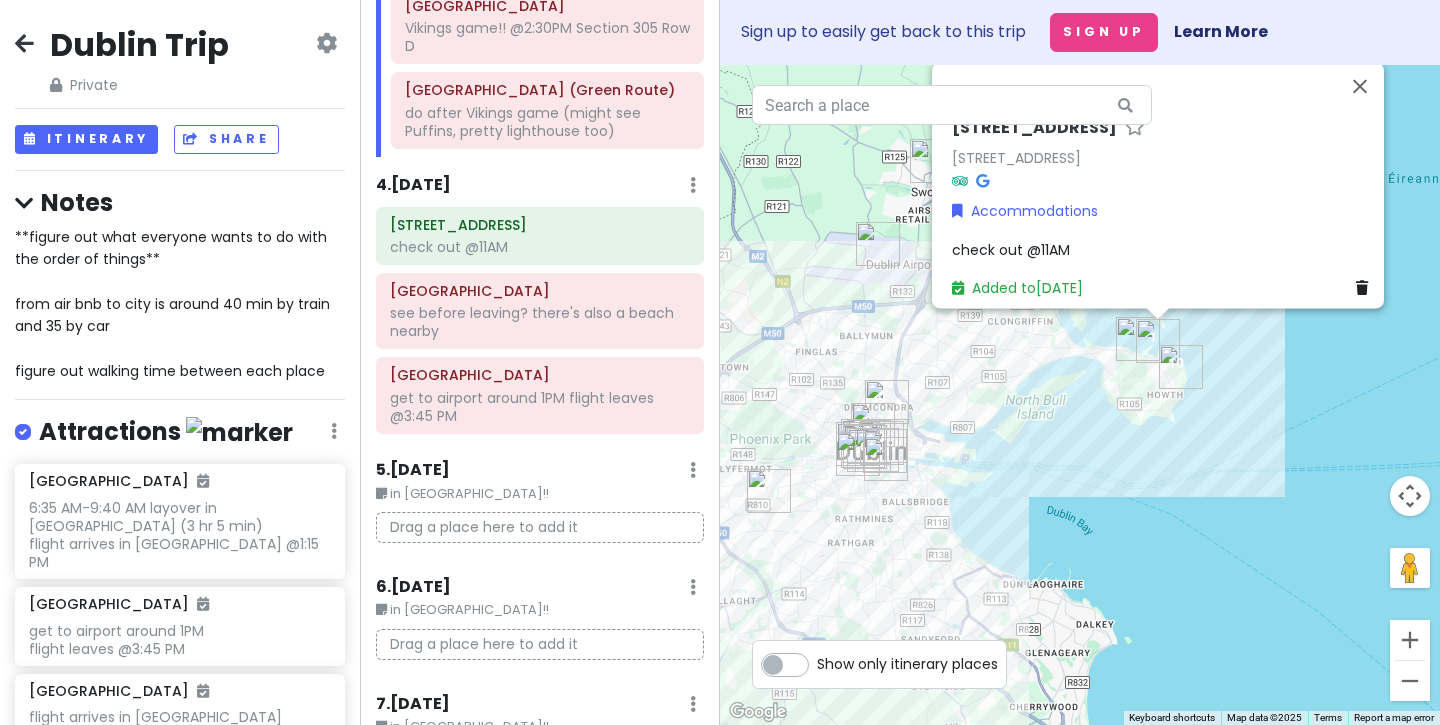 drag, startPoint x: 958, startPoint y: 552, endPoint x: 1103, endPoint y: 477, distance: 163.24828 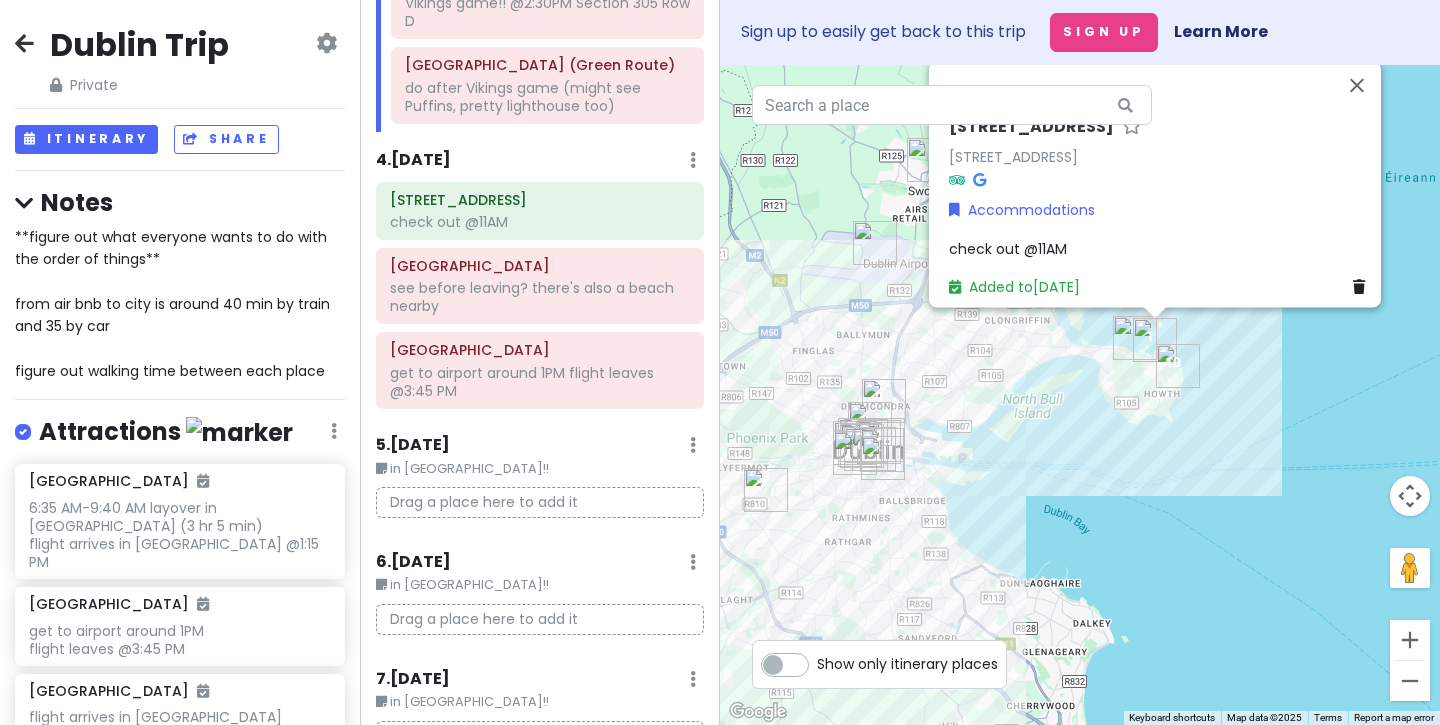 scroll, scrollTop: 1612, scrollLeft: 0, axis: vertical 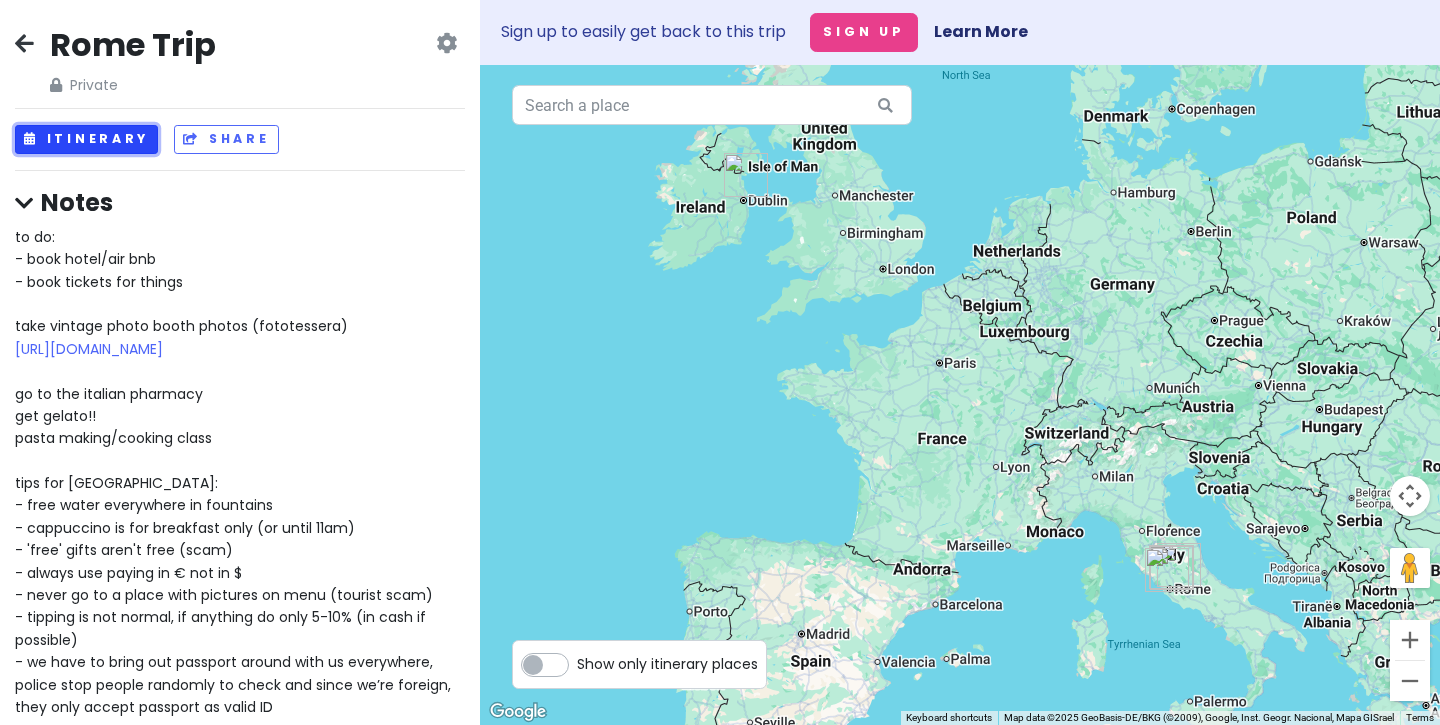 click on "Itinerary" at bounding box center (86, 139) 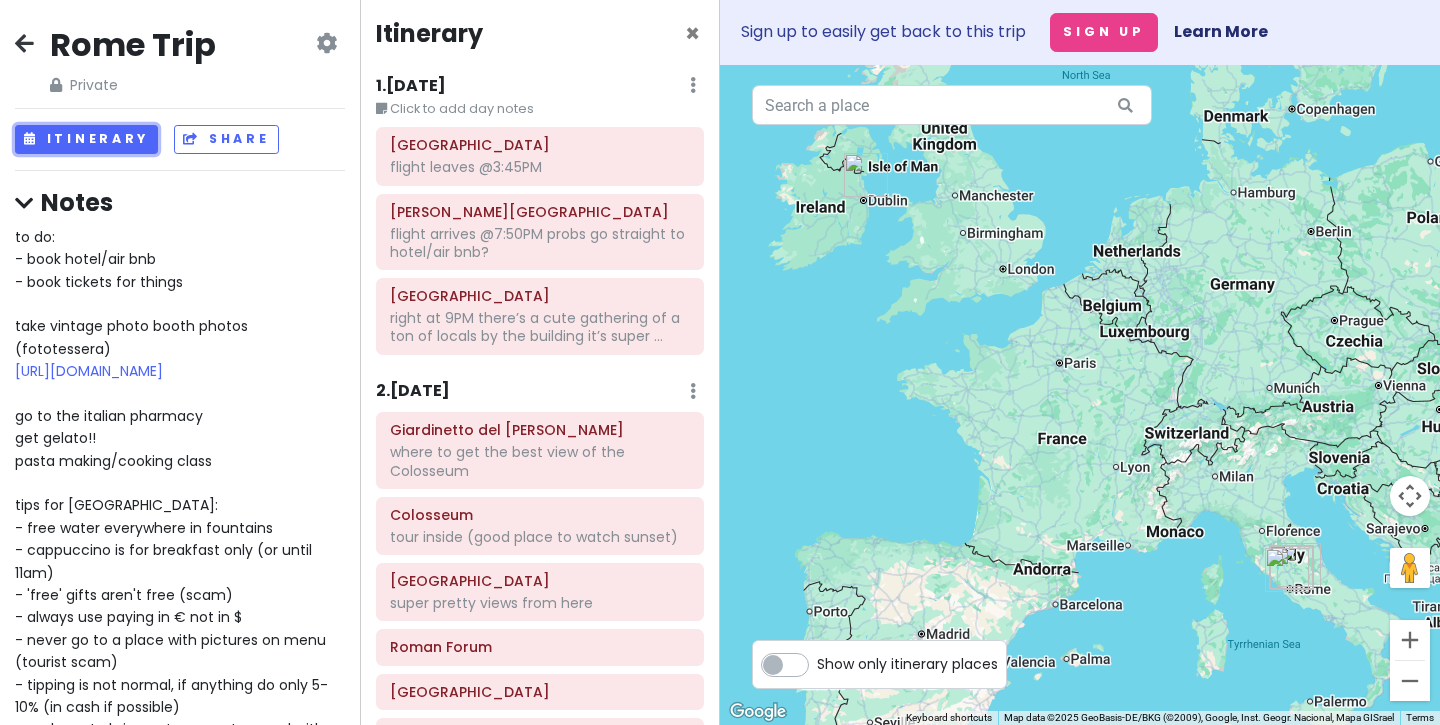 scroll, scrollTop: 0, scrollLeft: 0, axis: both 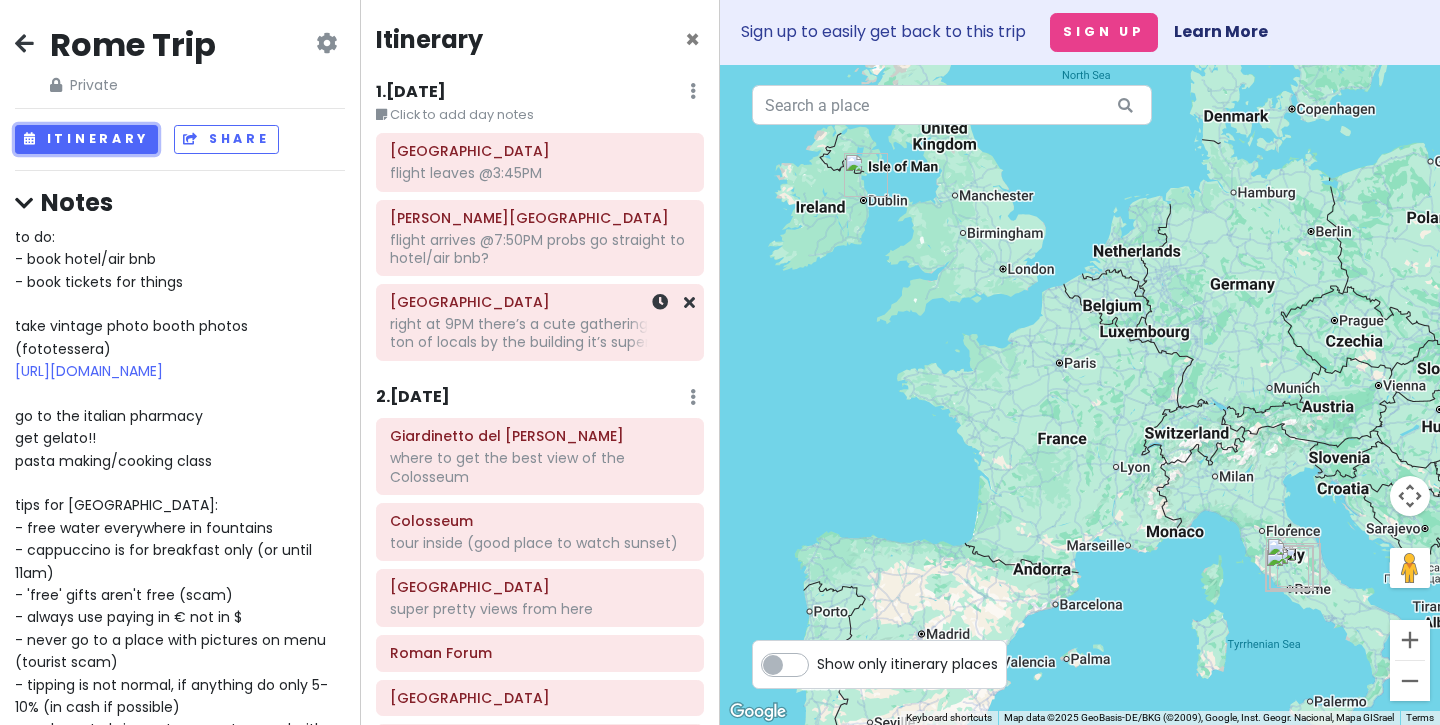 click on "Piazza Trilussa right at 9PM there’s a cute gathering of a ton of locals by the building it’s super ..." at bounding box center [540, 322] 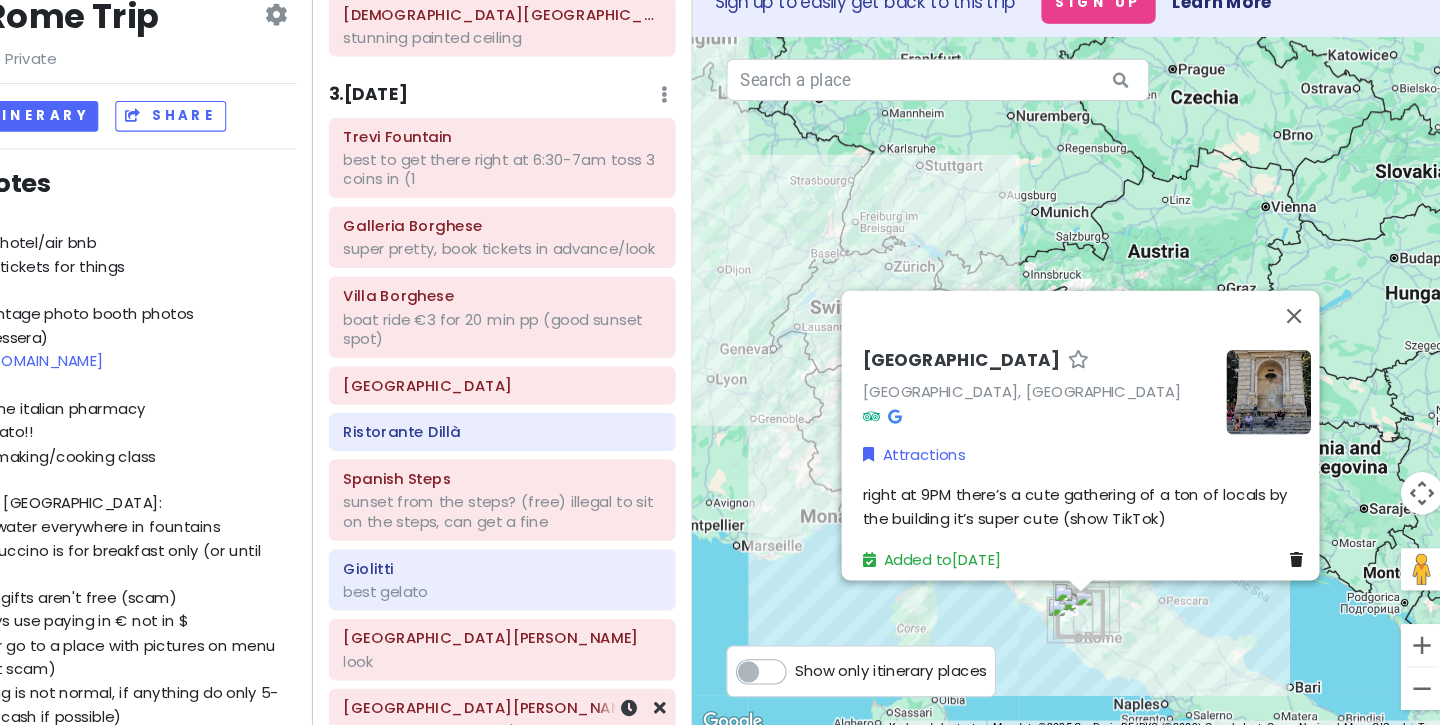 scroll, scrollTop: 895, scrollLeft: 0, axis: vertical 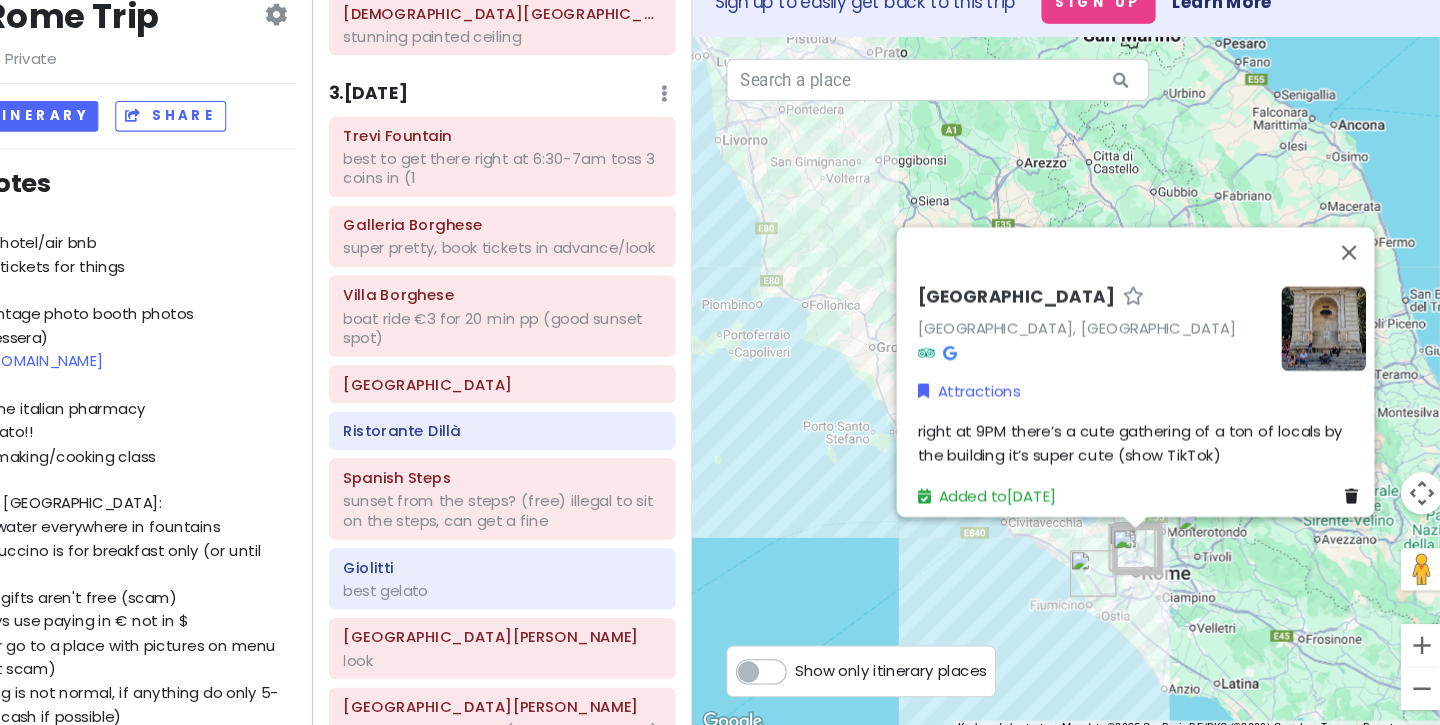 drag, startPoint x: 1235, startPoint y: 328, endPoint x: 1117, endPoint y: 148, distance: 215.2301 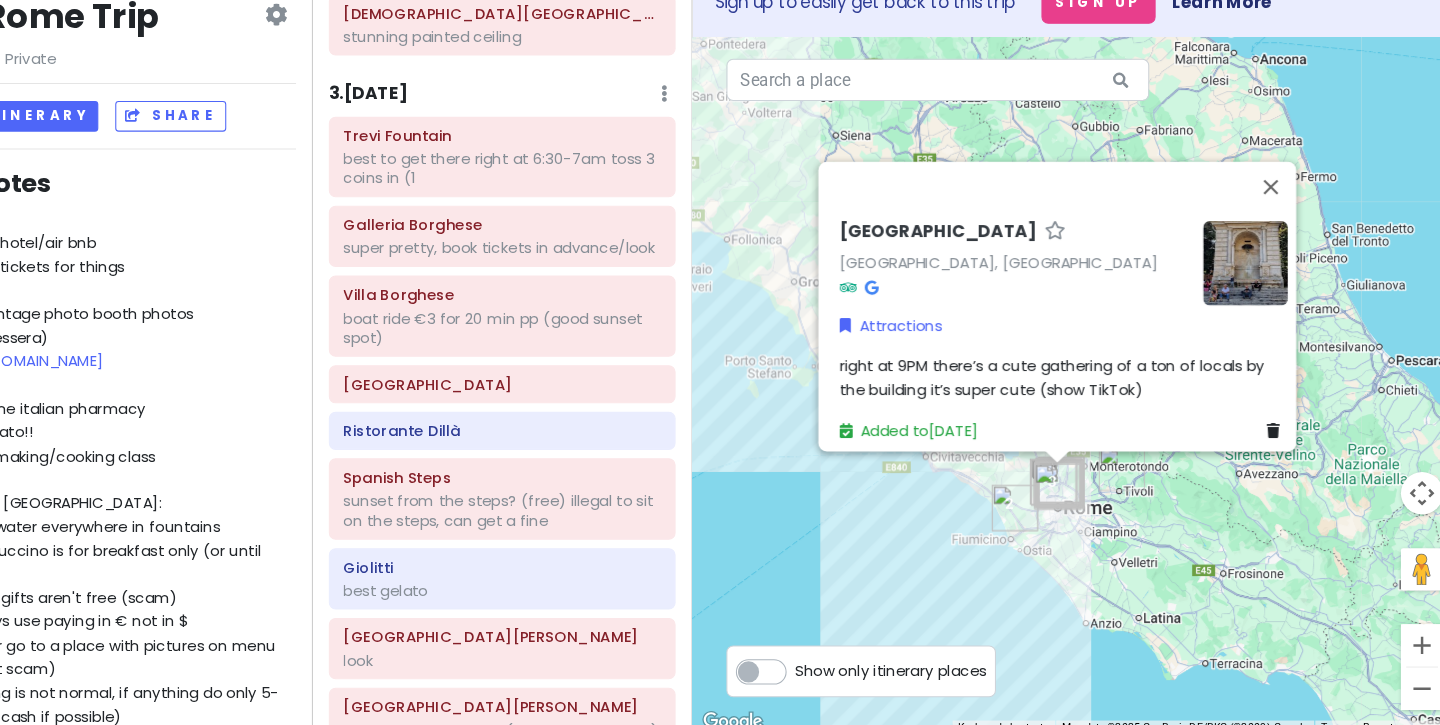 drag, startPoint x: 1114, startPoint y: 636, endPoint x: 1078, endPoint y: 614, distance: 42.190044 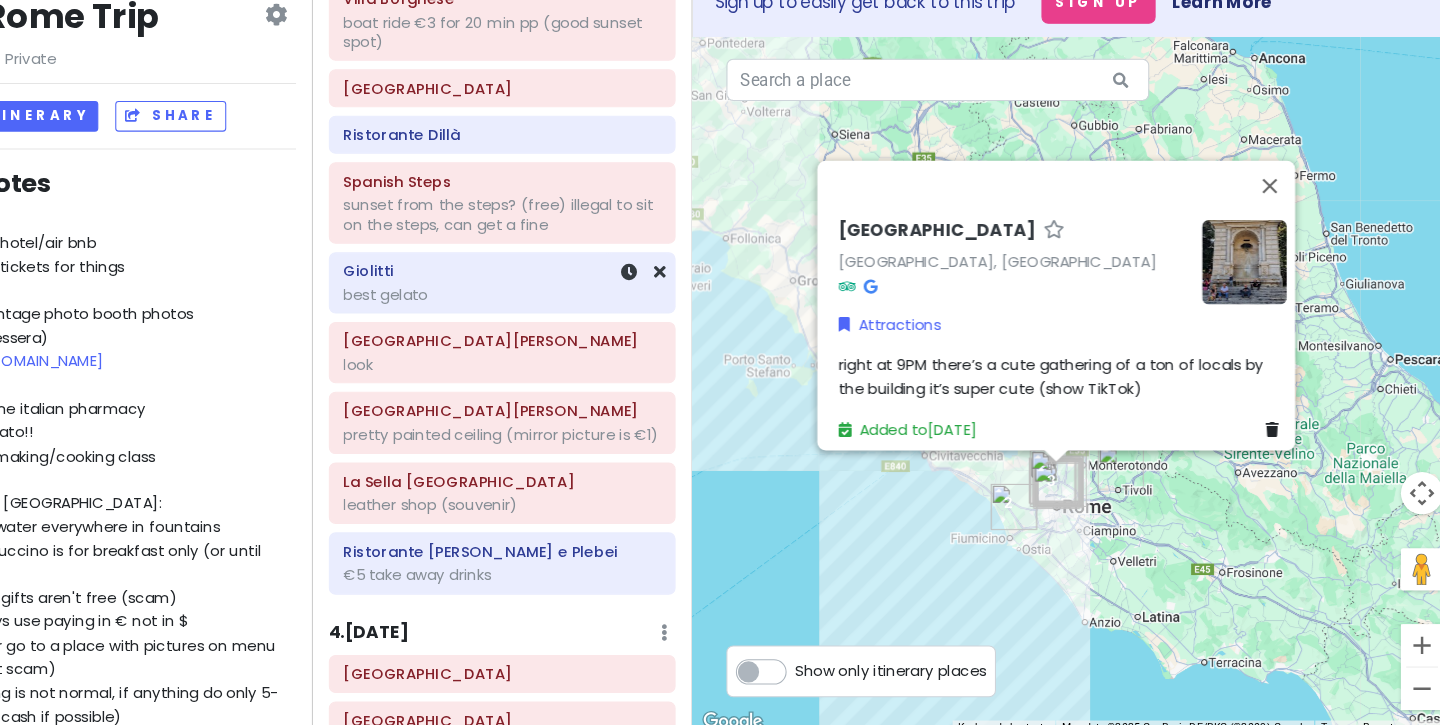 scroll, scrollTop: 1177, scrollLeft: 0, axis: vertical 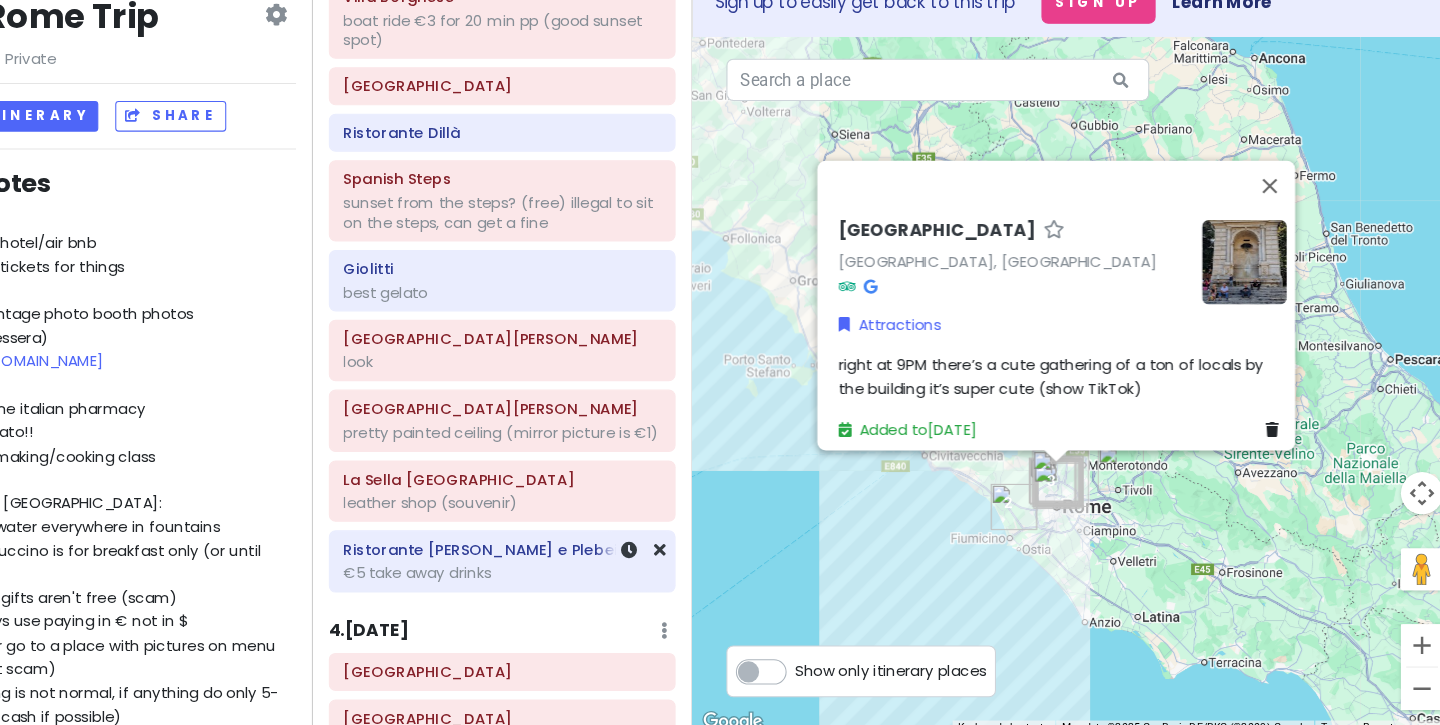 click on "Ristorante Taberna Patrizi e Plebei €5 take away drinks" at bounding box center [540, 560] 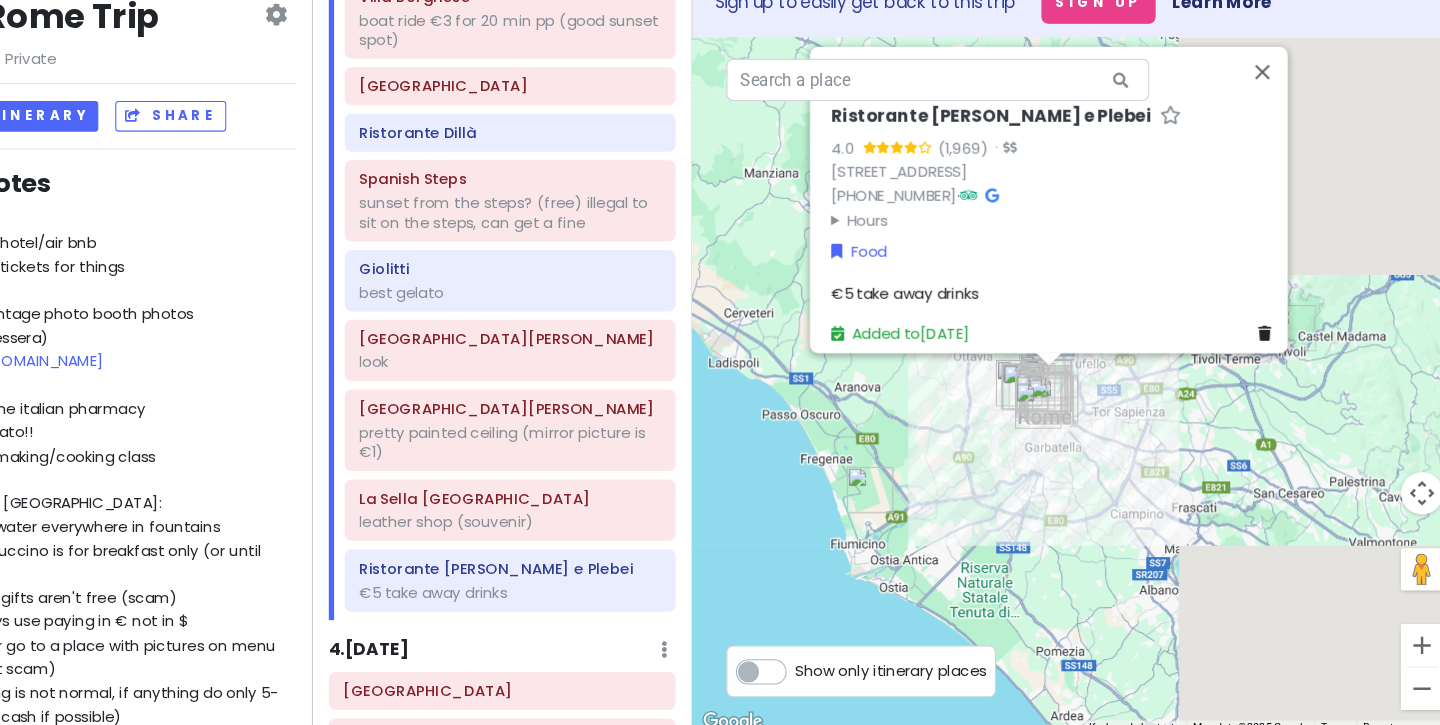 drag, startPoint x: 1093, startPoint y: 446, endPoint x: 747, endPoint y: 476, distance: 347.29816 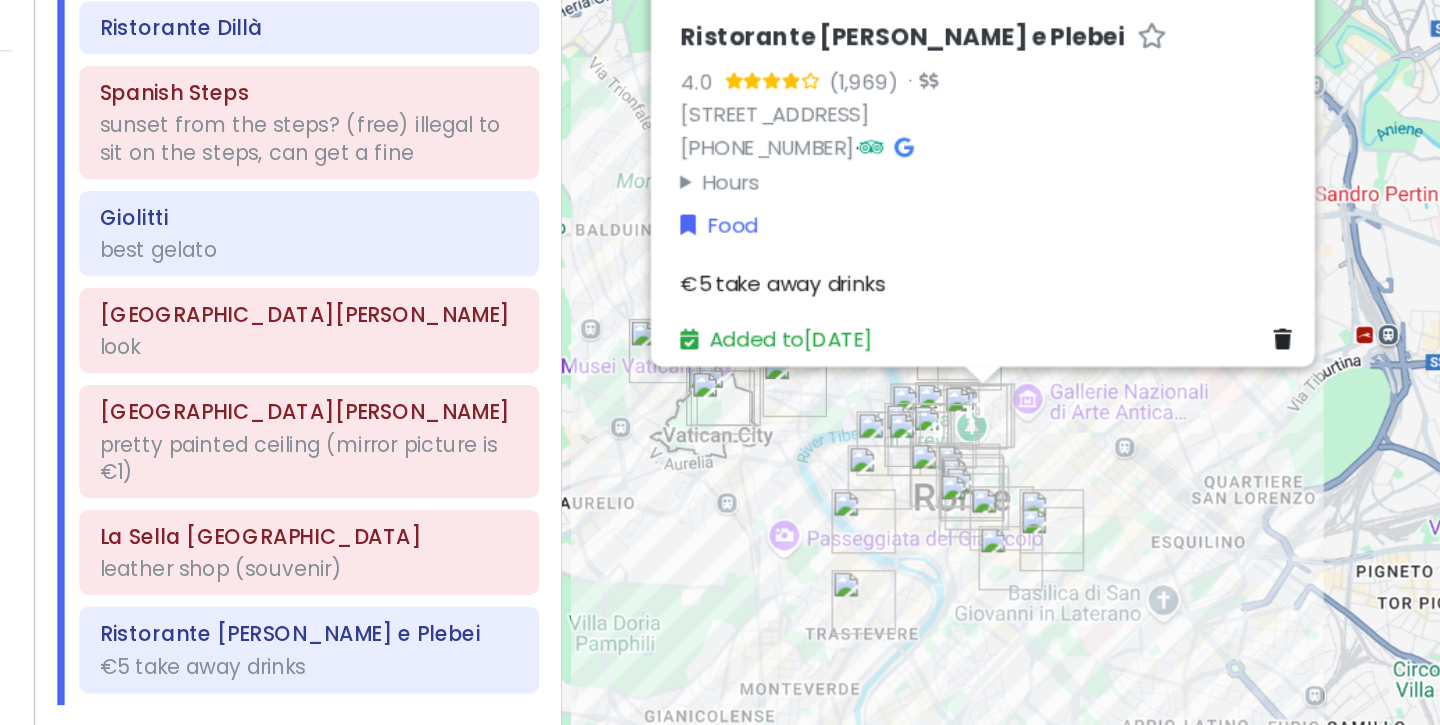 drag, startPoint x: 1056, startPoint y: 493, endPoint x: 1039, endPoint y: 432, distance: 63.324562 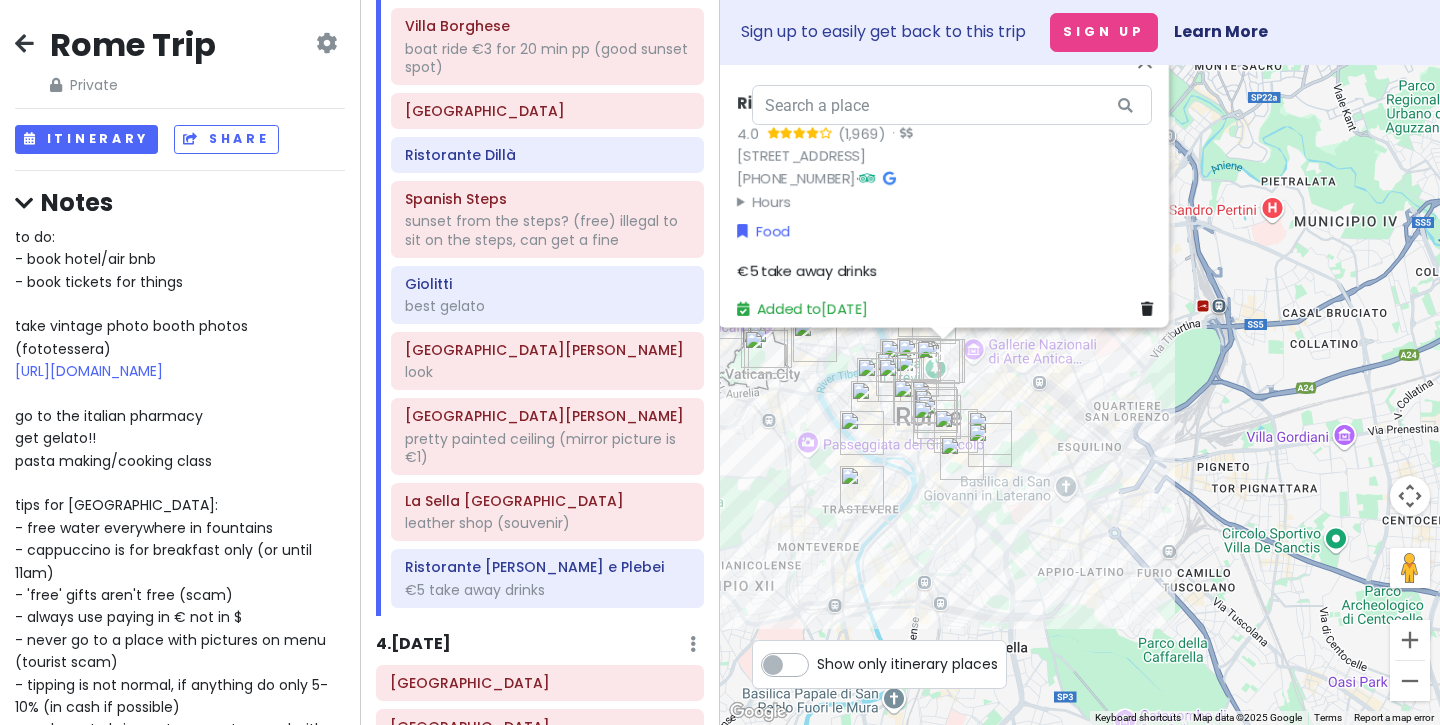 drag, startPoint x: 987, startPoint y: 420, endPoint x: 1018, endPoint y: 406, distance: 34.0147 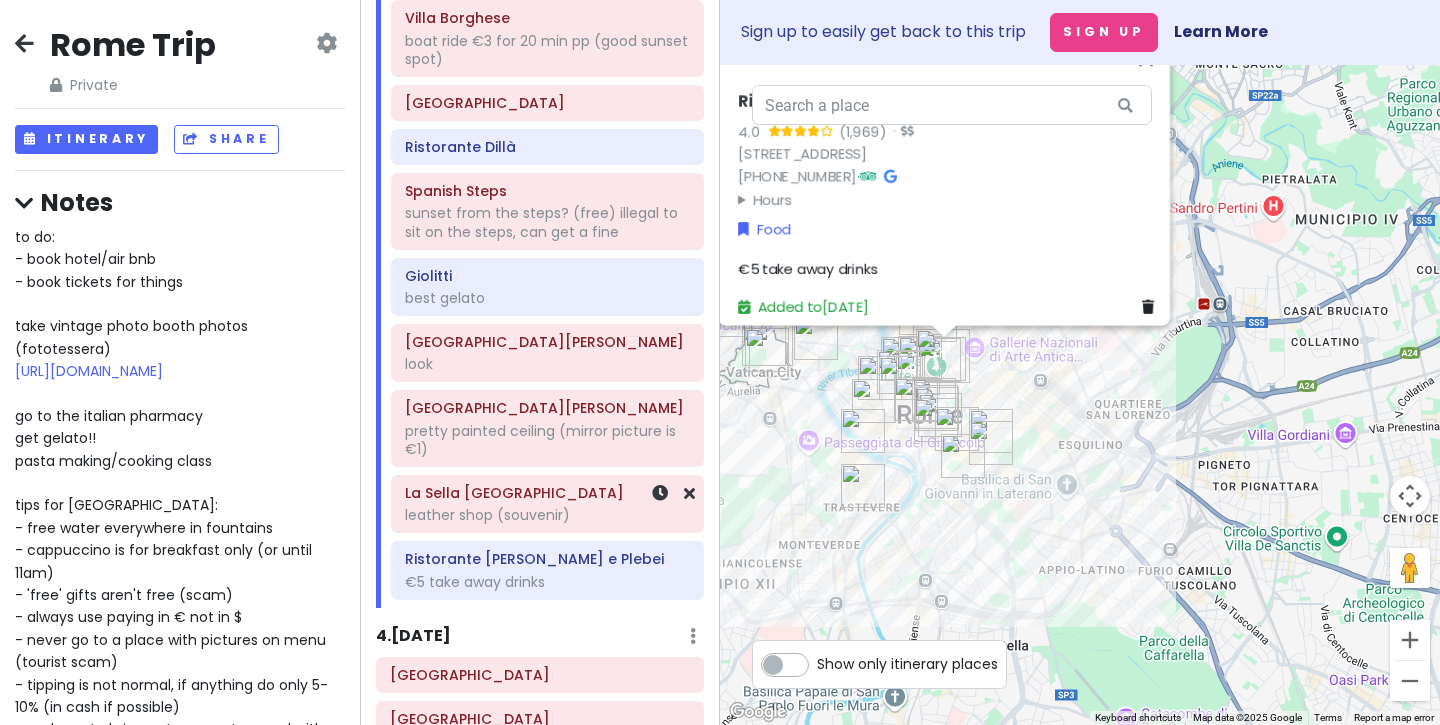 scroll, scrollTop: 1168, scrollLeft: 0, axis: vertical 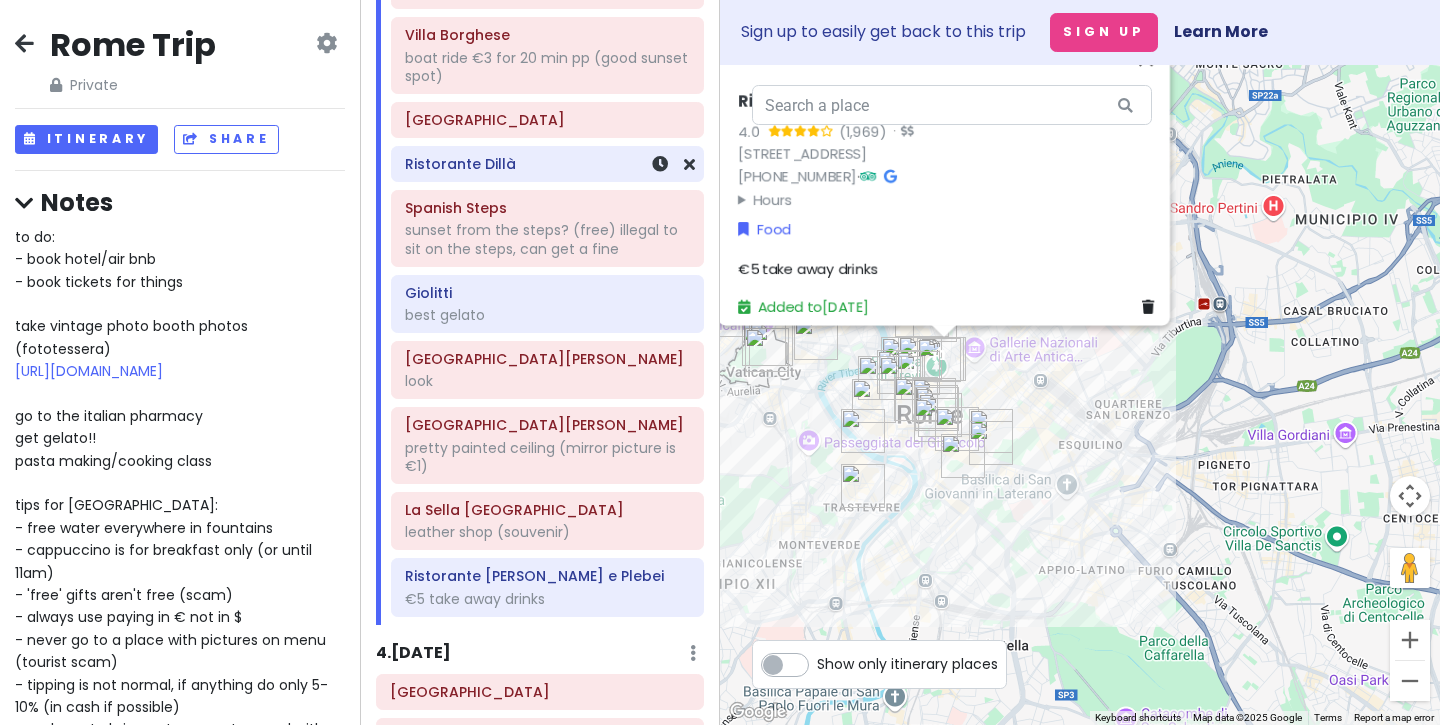 click on "Ristorante Dillà" at bounding box center (547, 164) 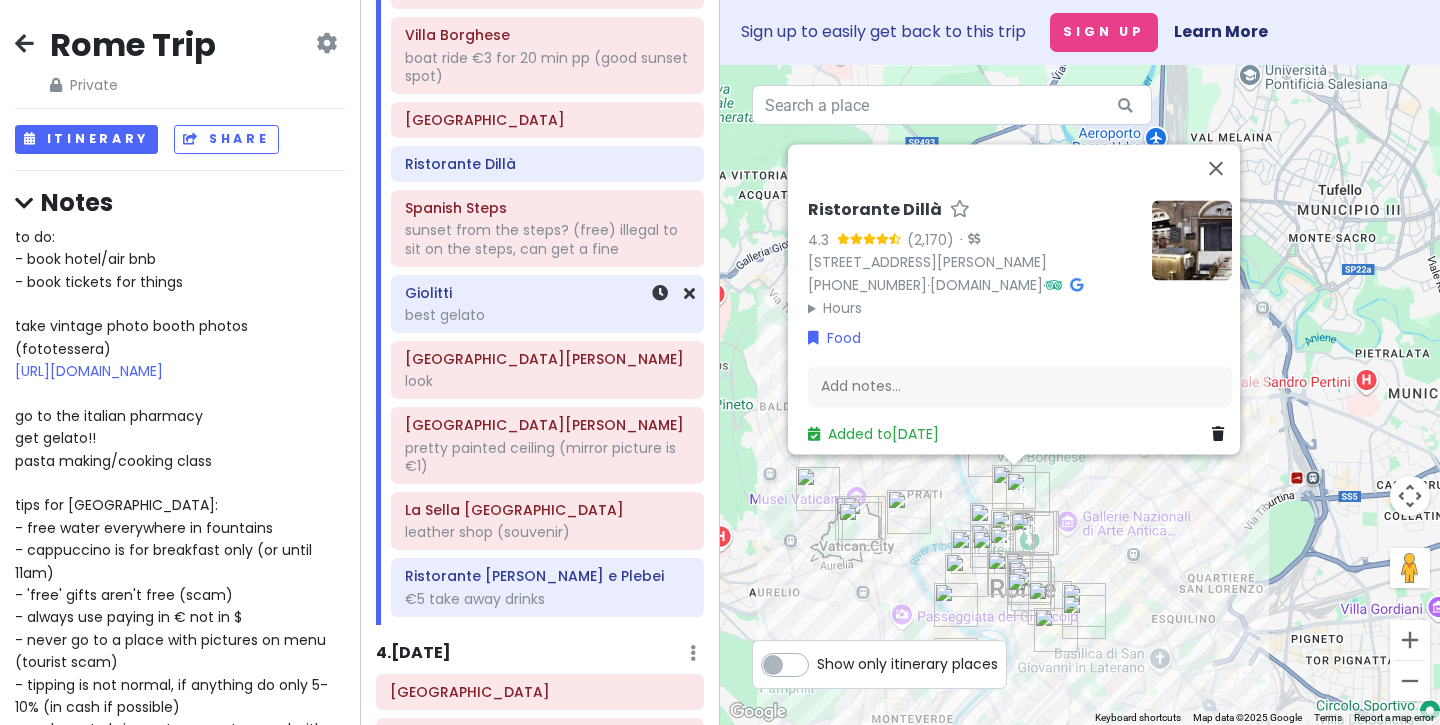 click on "best gelato" at bounding box center [547, 315] 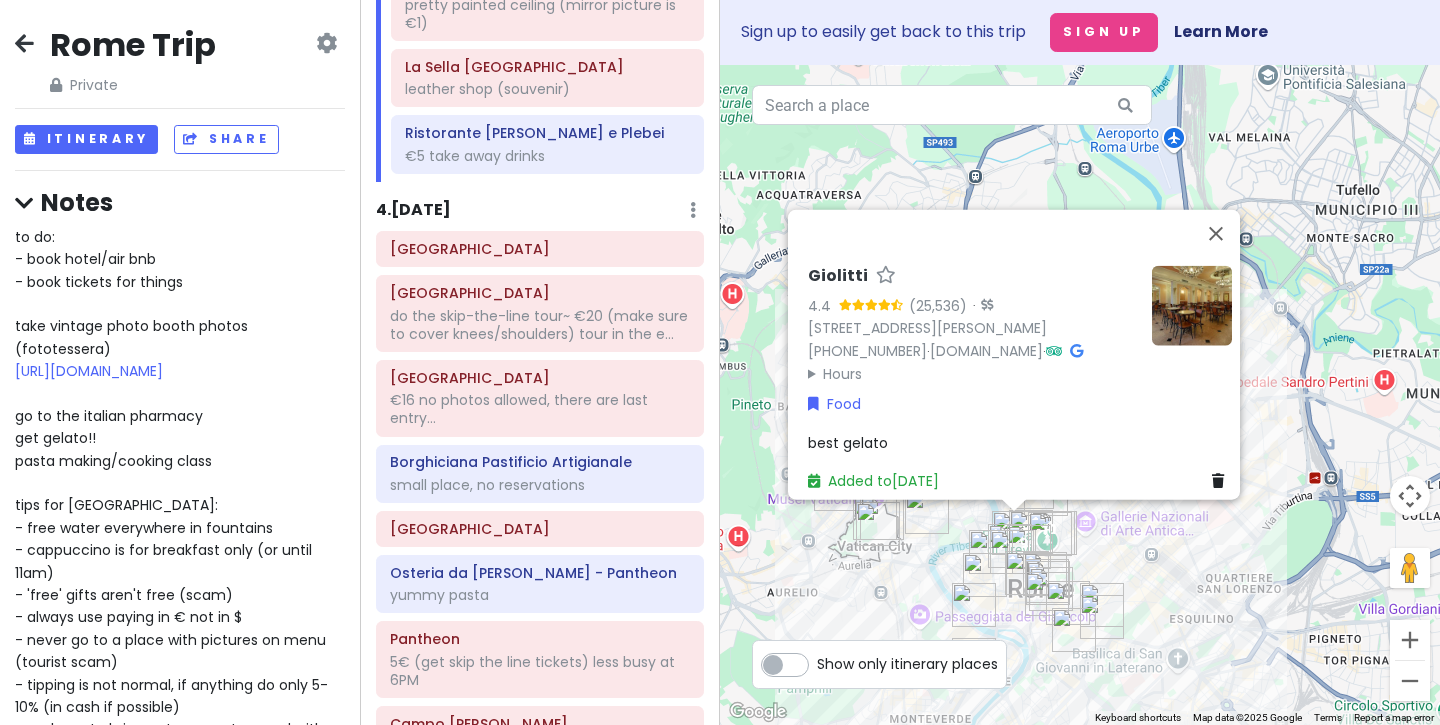 scroll, scrollTop: 1631, scrollLeft: 0, axis: vertical 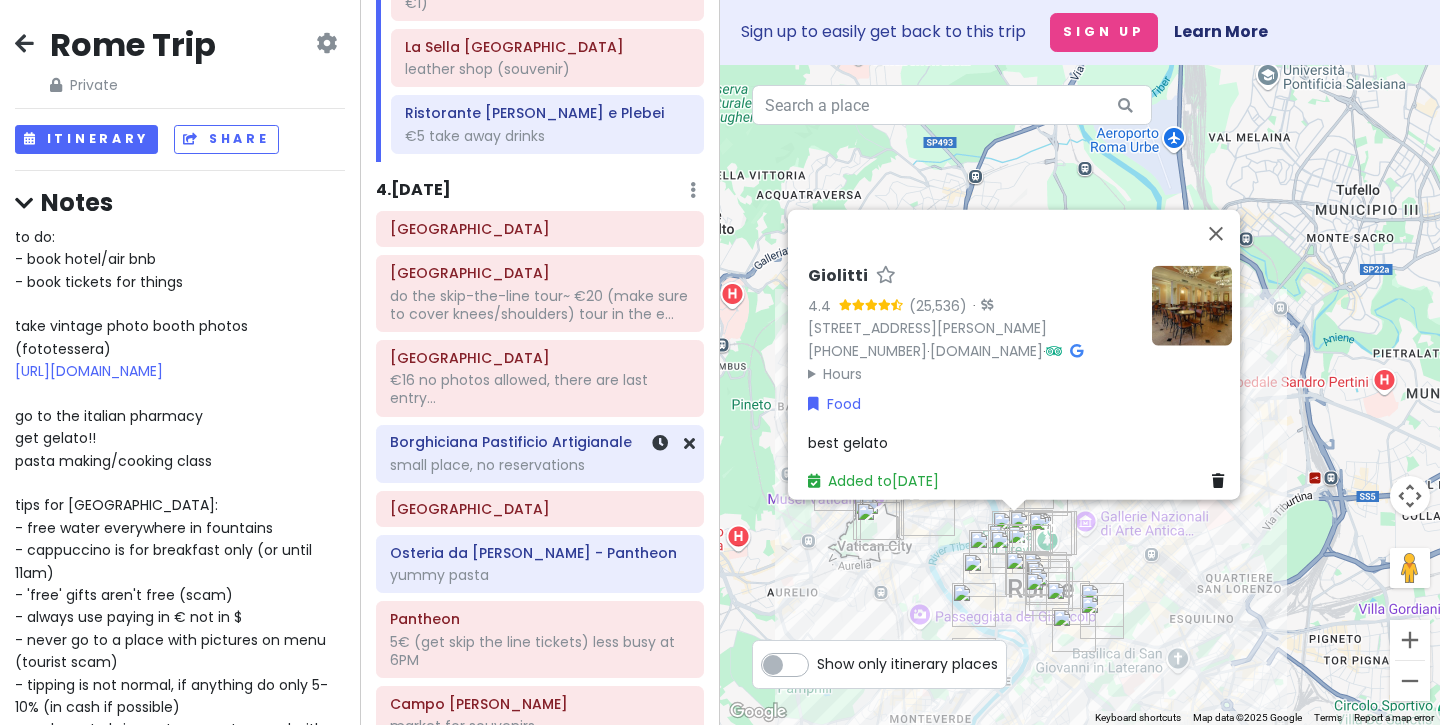 click on "small place, no reservations" at bounding box center (547, -148) 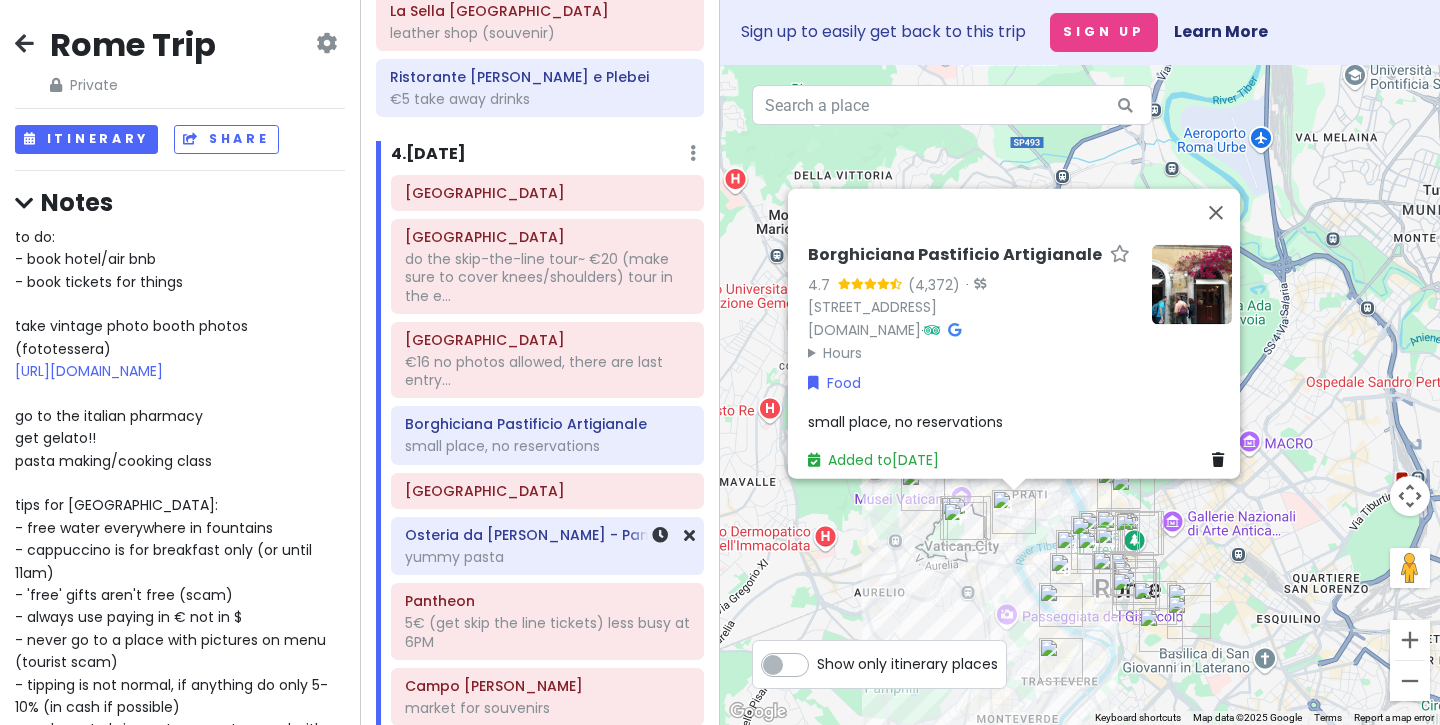click on "yummy pasta" at bounding box center (540, -166) 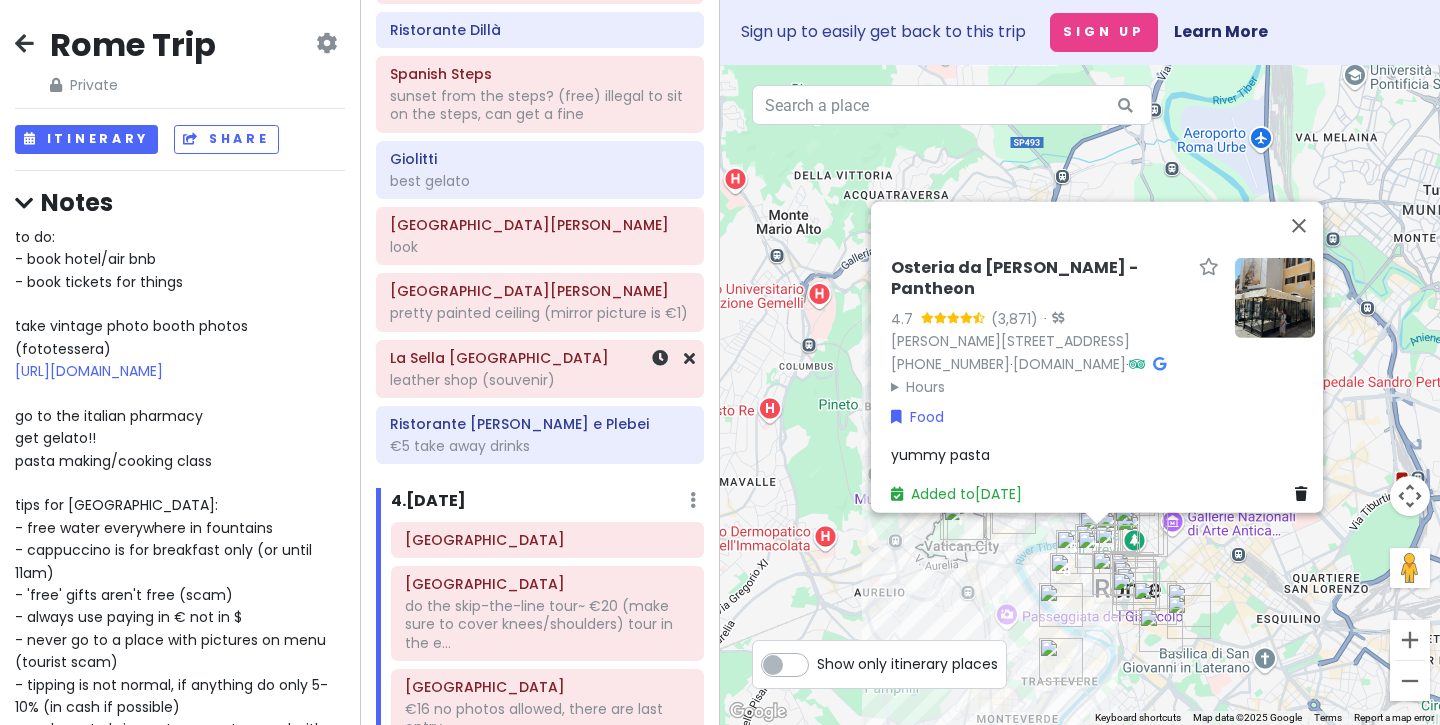 scroll, scrollTop: 1326, scrollLeft: 0, axis: vertical 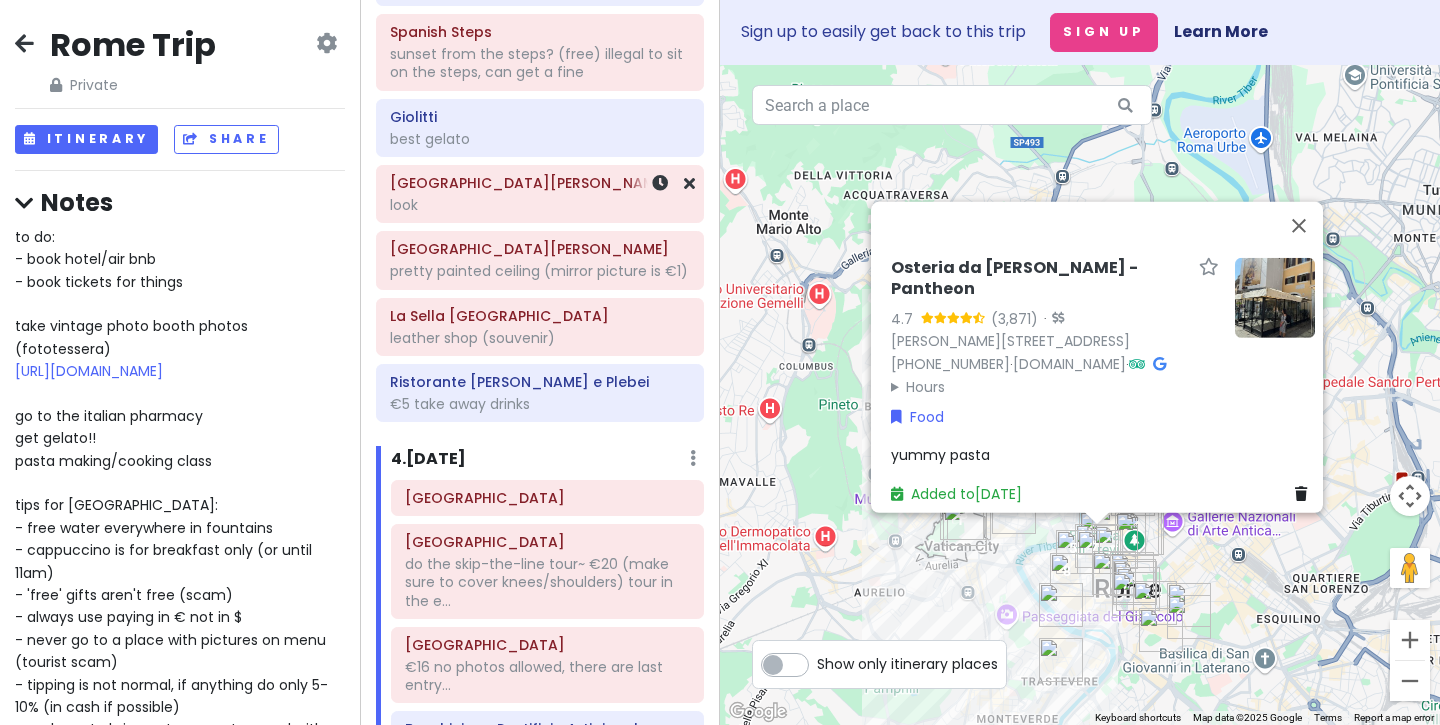 click on "Piazza Colonna look" at bounding box center [540, 194] 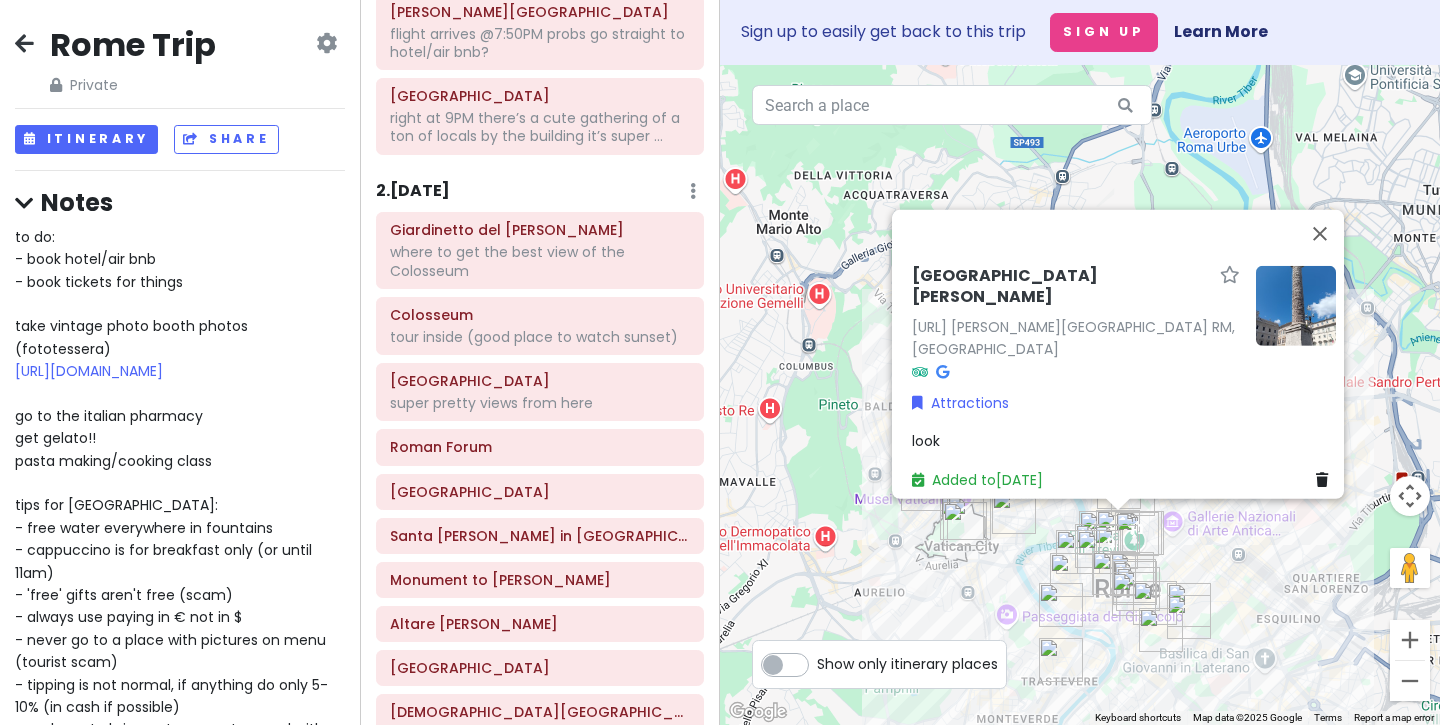 scroll, scrollTop: 0, scrollLeft: 0, axis: both 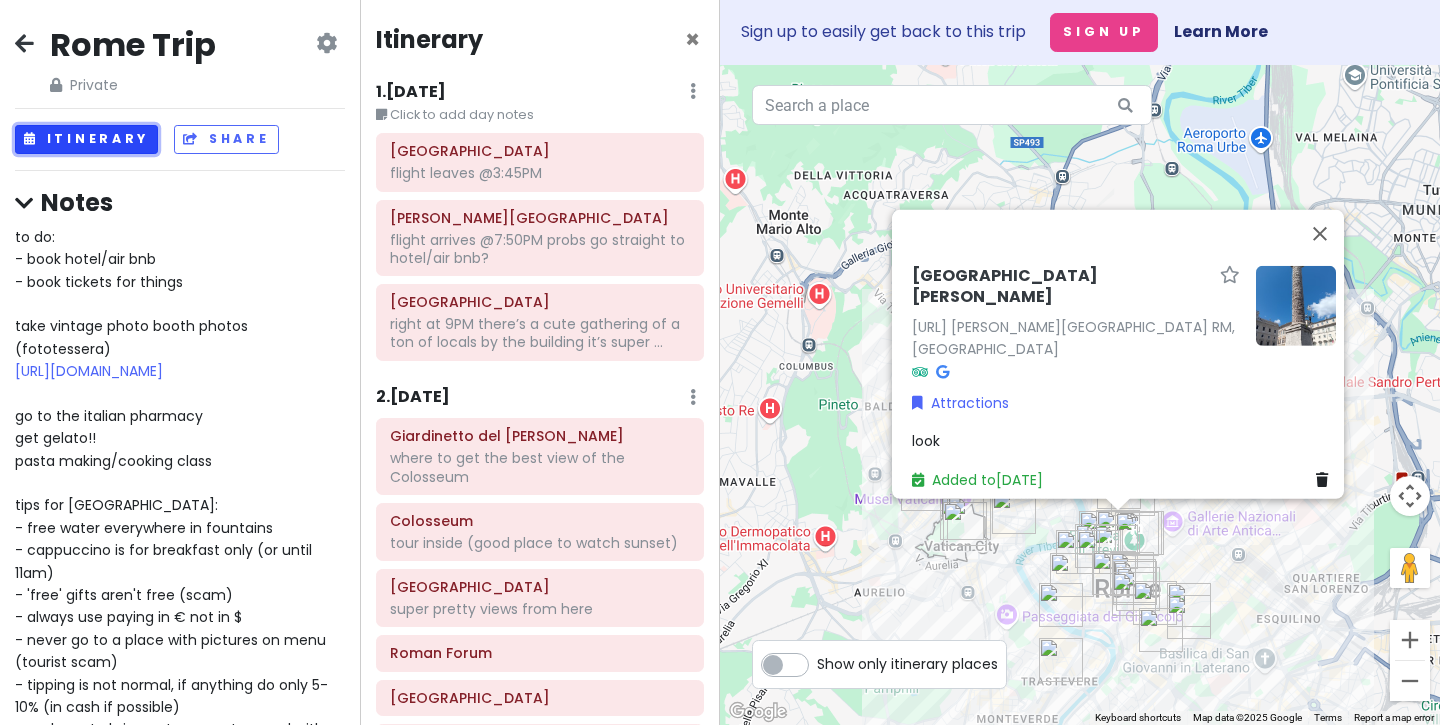 click on "Itinerary" at bounding box center [86, 139] 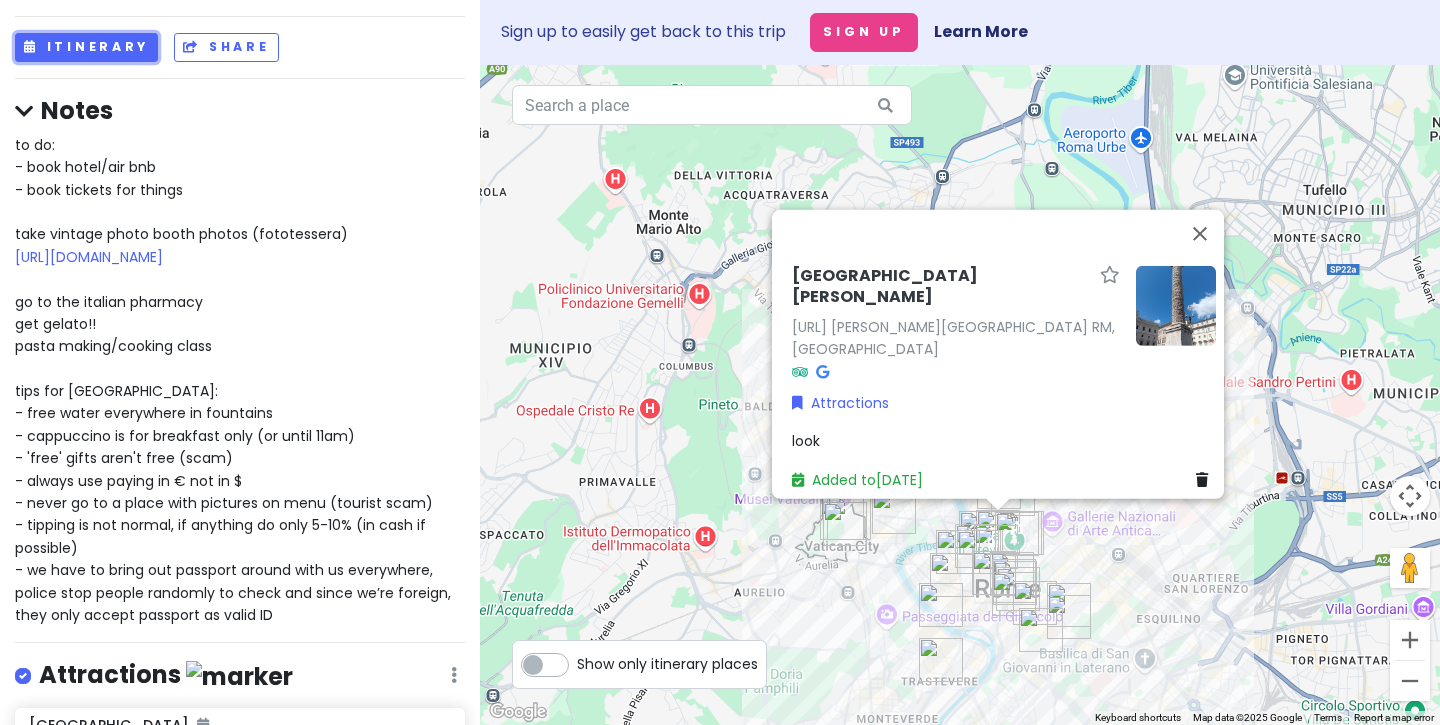 scroll, scrollTop: 0, scrollLeft: 0, axis: both 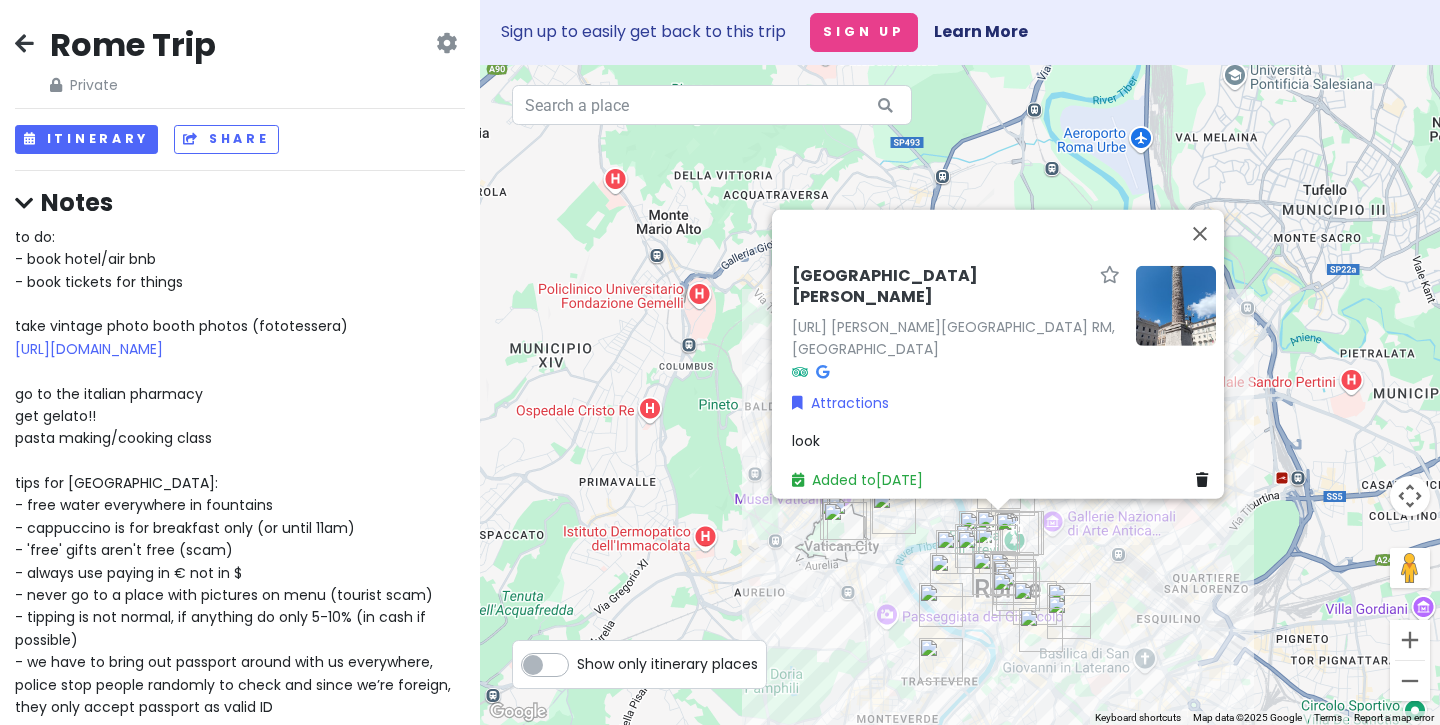 click on "Rome Trip Private Change Dates Make a Copy Delete Trip Go Pro ⚡️ Give Feedback 💡 Support Scout ☕️ Itinerary Share Notes to do:
- book hotel/air bnb
- book tickets for things
take vintage photo booth photos (fototessera)
https://www.rerumromanarum.com/2020/02/cabine-per-fototessere-roma.html
go to the italian pharmacy
get gelato!!
pasta making/cooking class
tips for italy:
- free water everywhere in fountains
- cappuccino is for breakfast only (or until 11am)
- 'free' gifts aren't free (scam)
- always use paying in € not in $
- never go to a place with pictures on menu (tourist scam)
- tipping is not normal, if anything do only 5-10% (in cash if possible)
- we have to bring out passport around with us everywhere, police stop people randomly to check and since we’re foreign, they only accept passport as valid ID Attractions   Edit Reorder Delete List Dublin Airport flight leaves @3:45PM Dublin Airport flight arrives @5:25PM flight leaves @3:10PM Colosseum look" at bounding box center (240, 362) 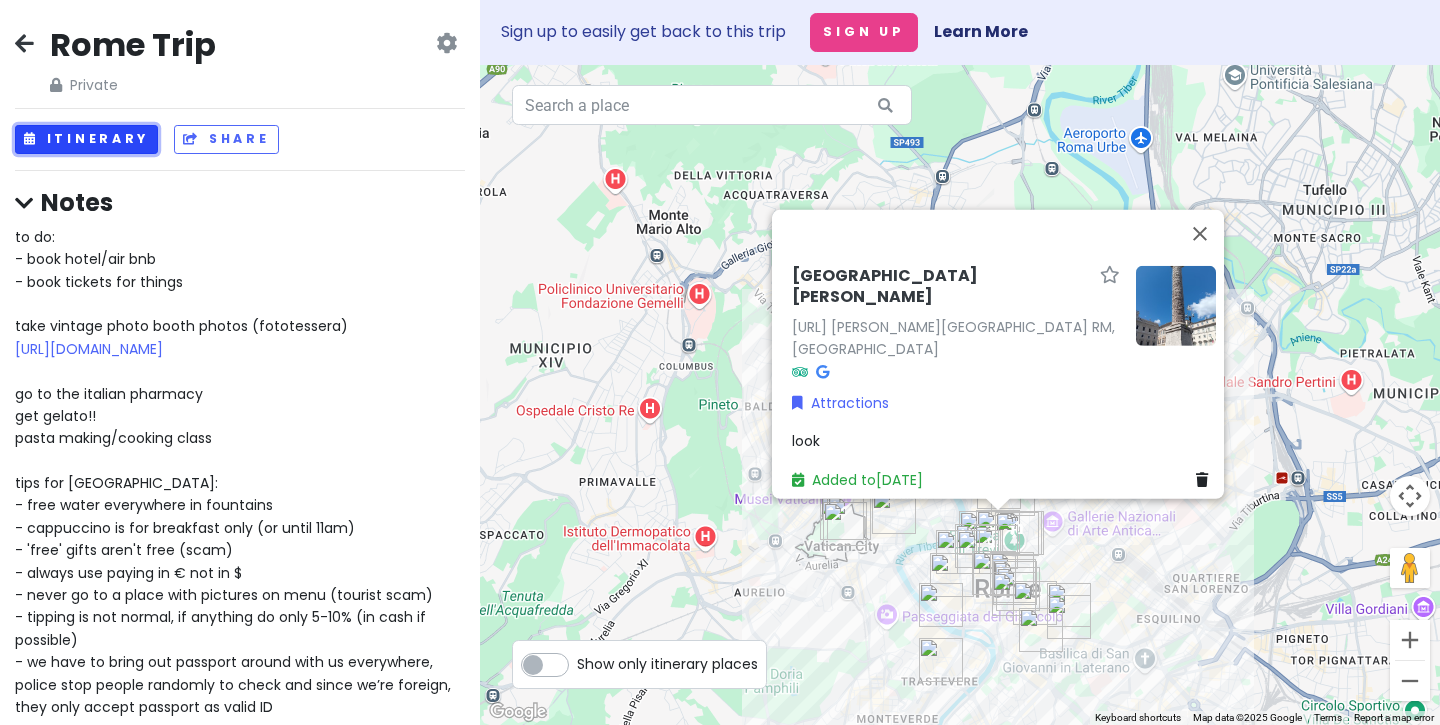click on "Itinerary" at bounding box center [86, 139] 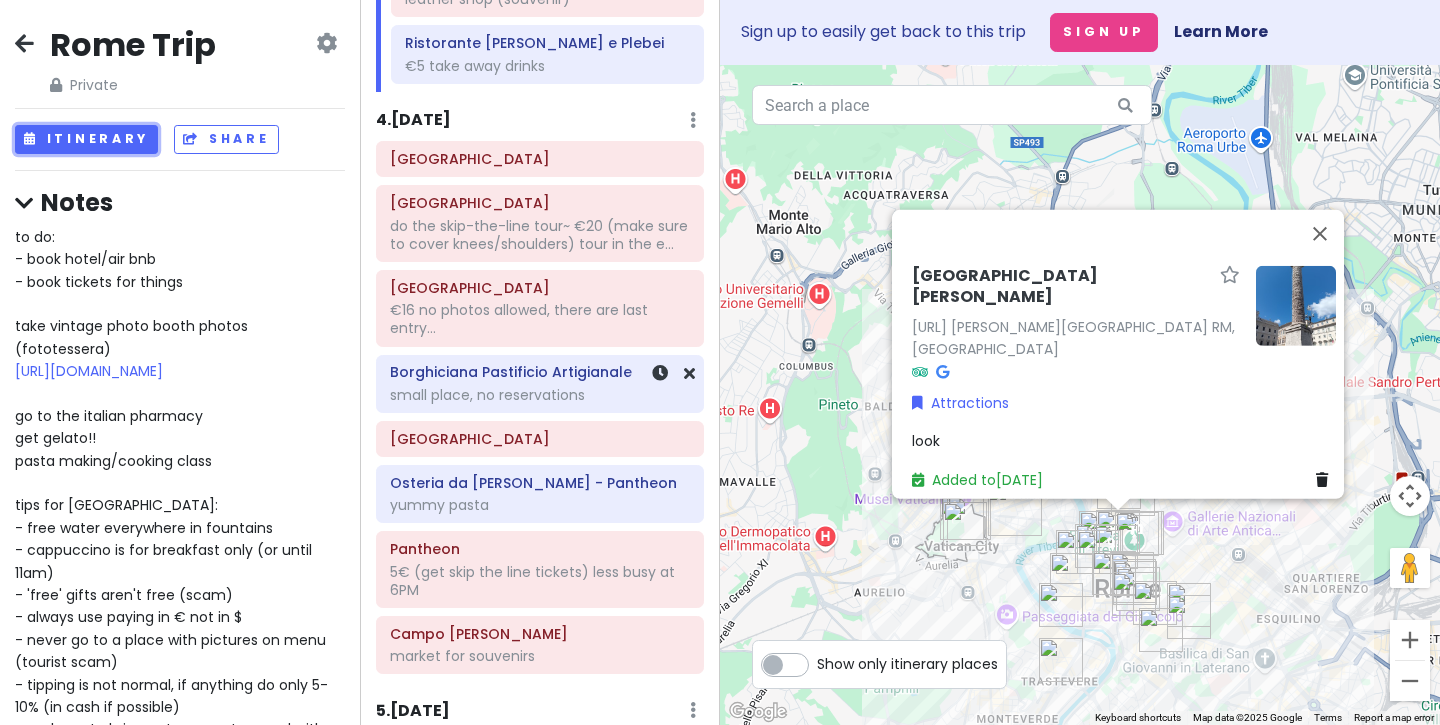 scroll, scrollTop: 1702, scrollLeft: 0, axis: vertical 